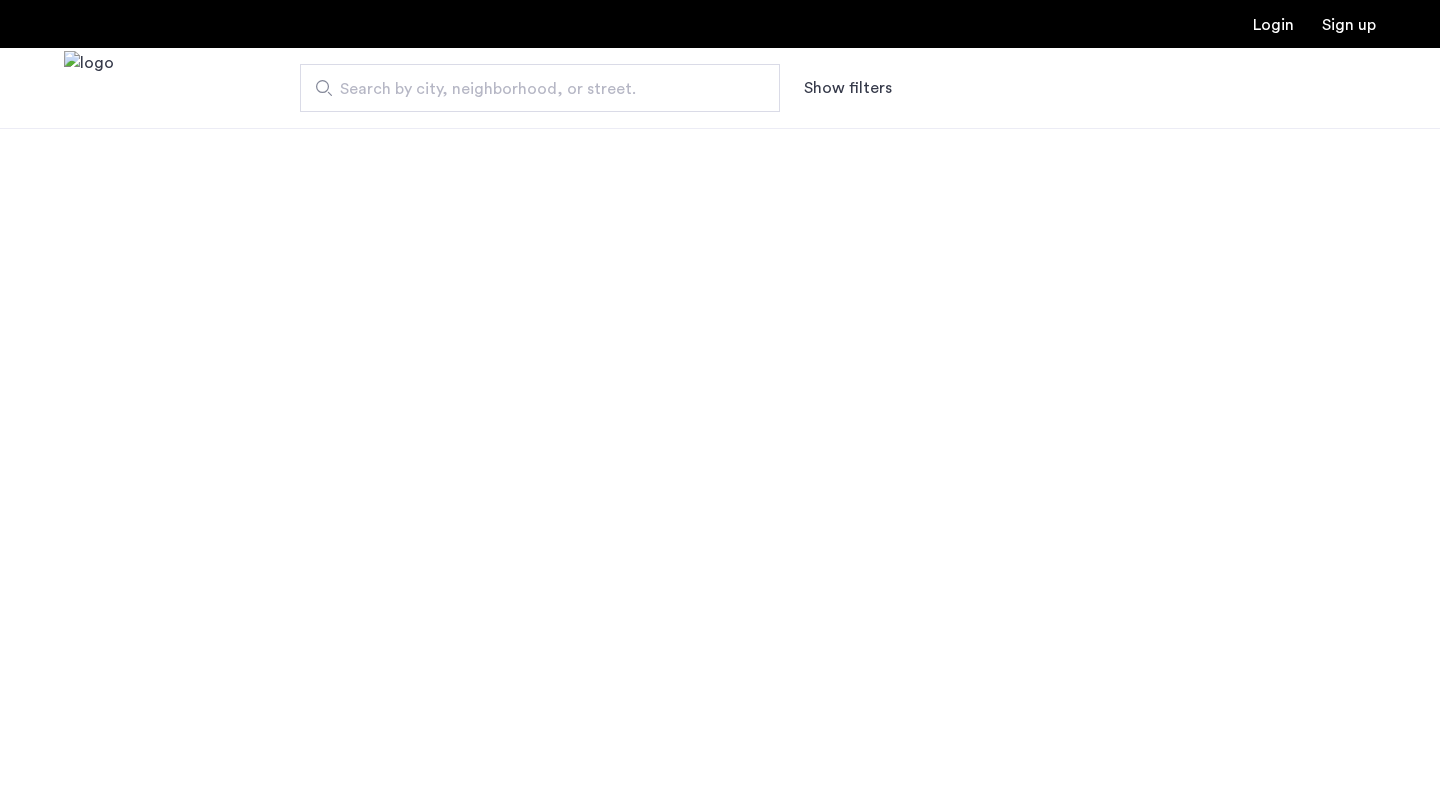 scroll, scrollTop: 0, scrollLeft: 0, axis: both 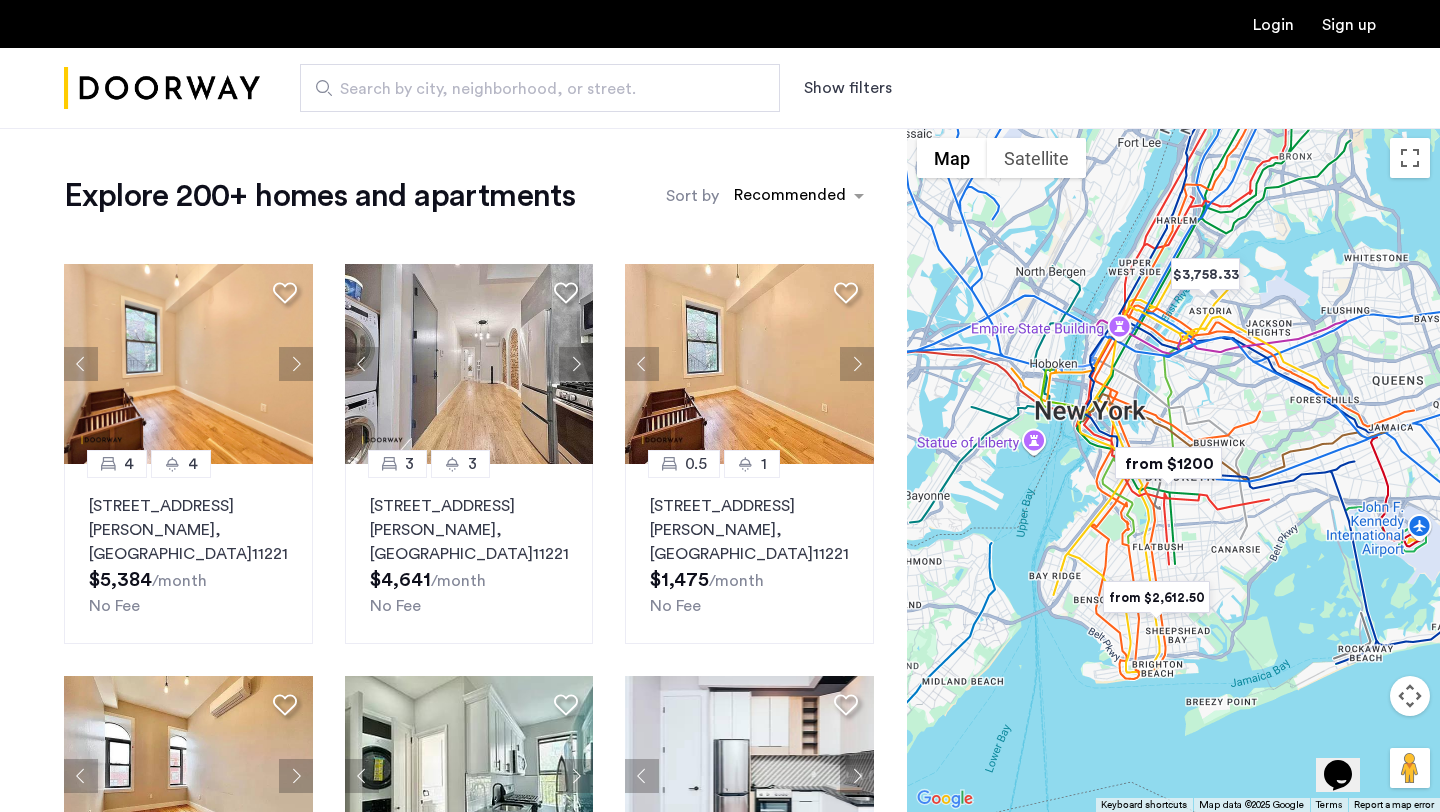click on "Show filters" at bounding box center [848, 88] 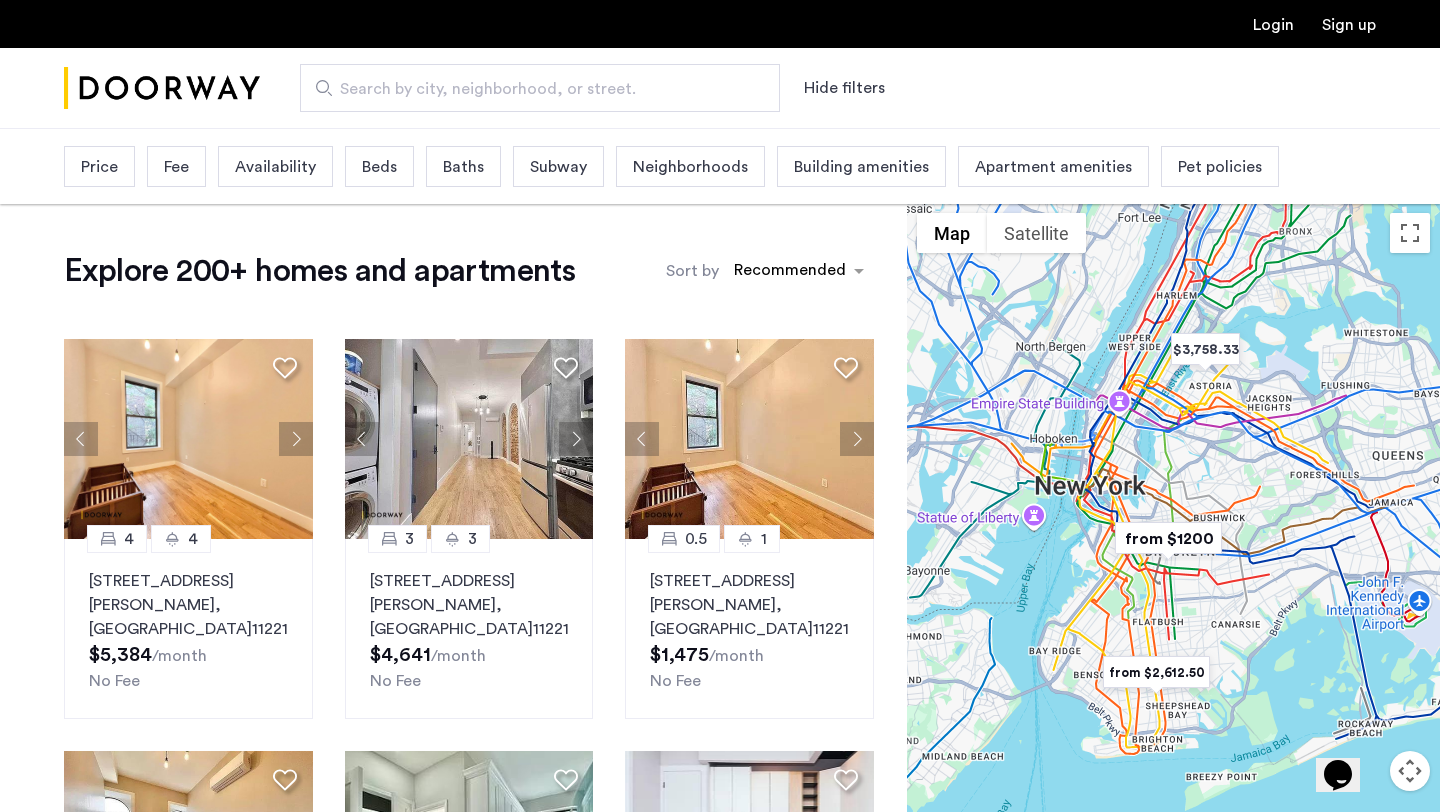 click on "Price" at bounding box center (99, 166) 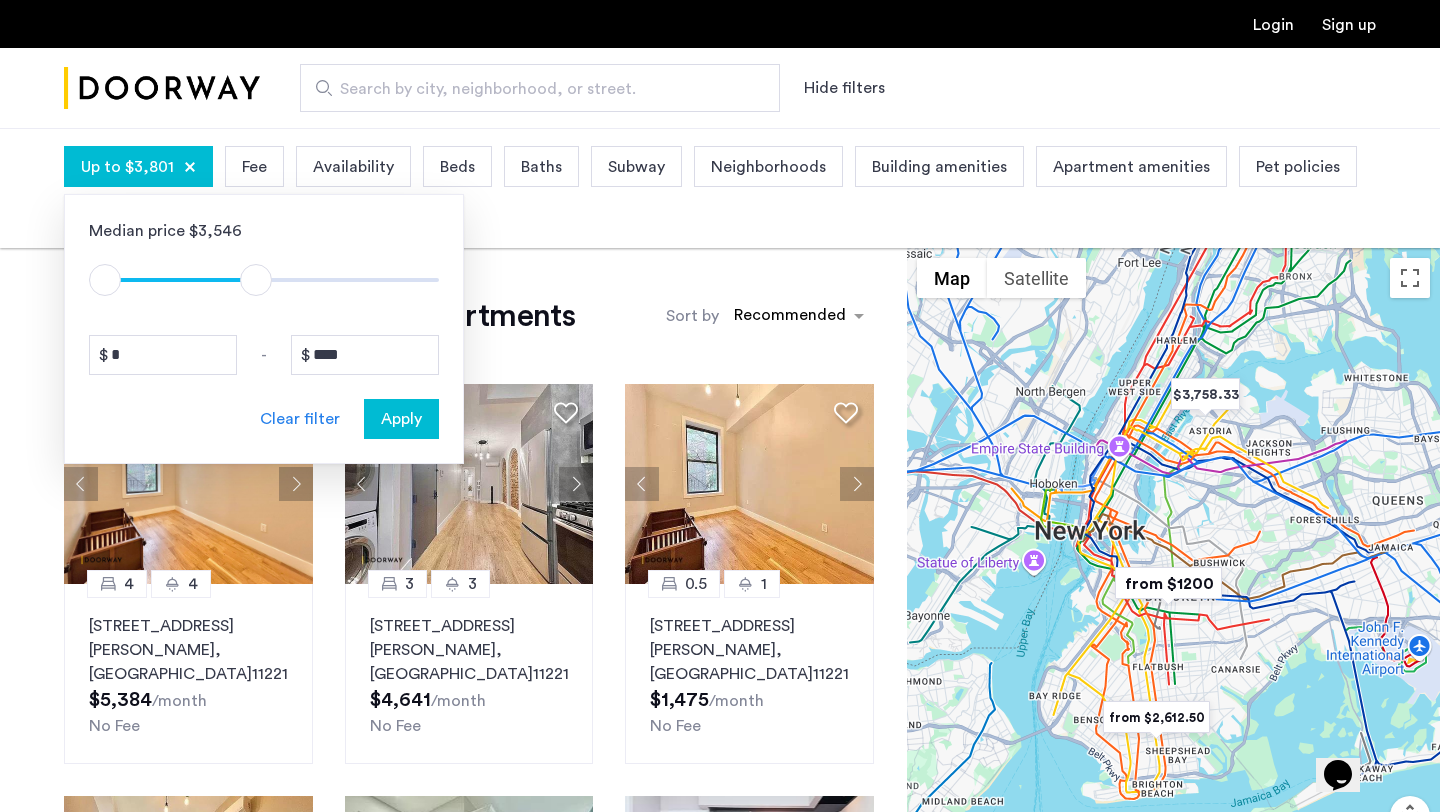 type on "****" 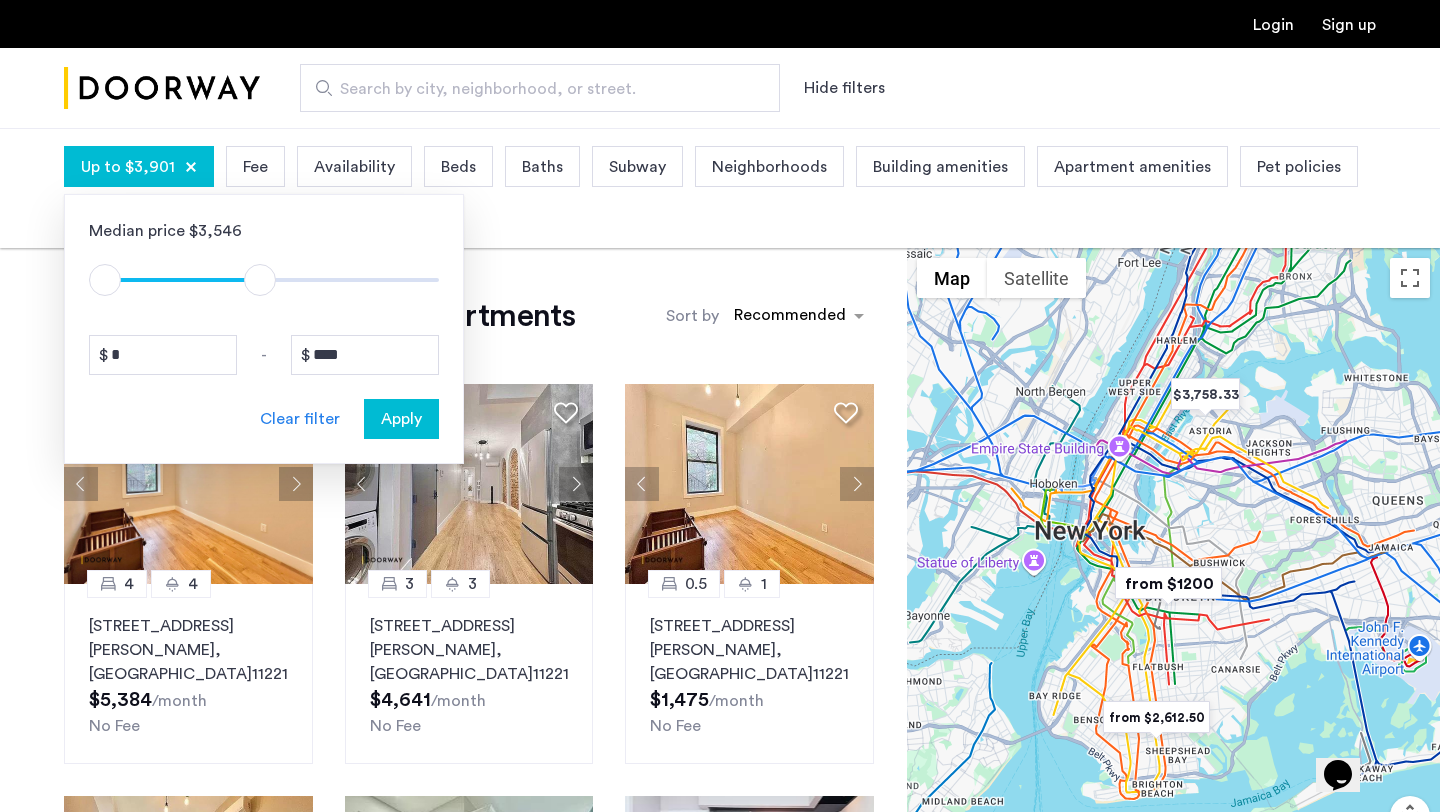 drag, startPoint x: 423, startPoint y: 278, endPoint x: 260, endPoint y: 270, distance: 163.1962 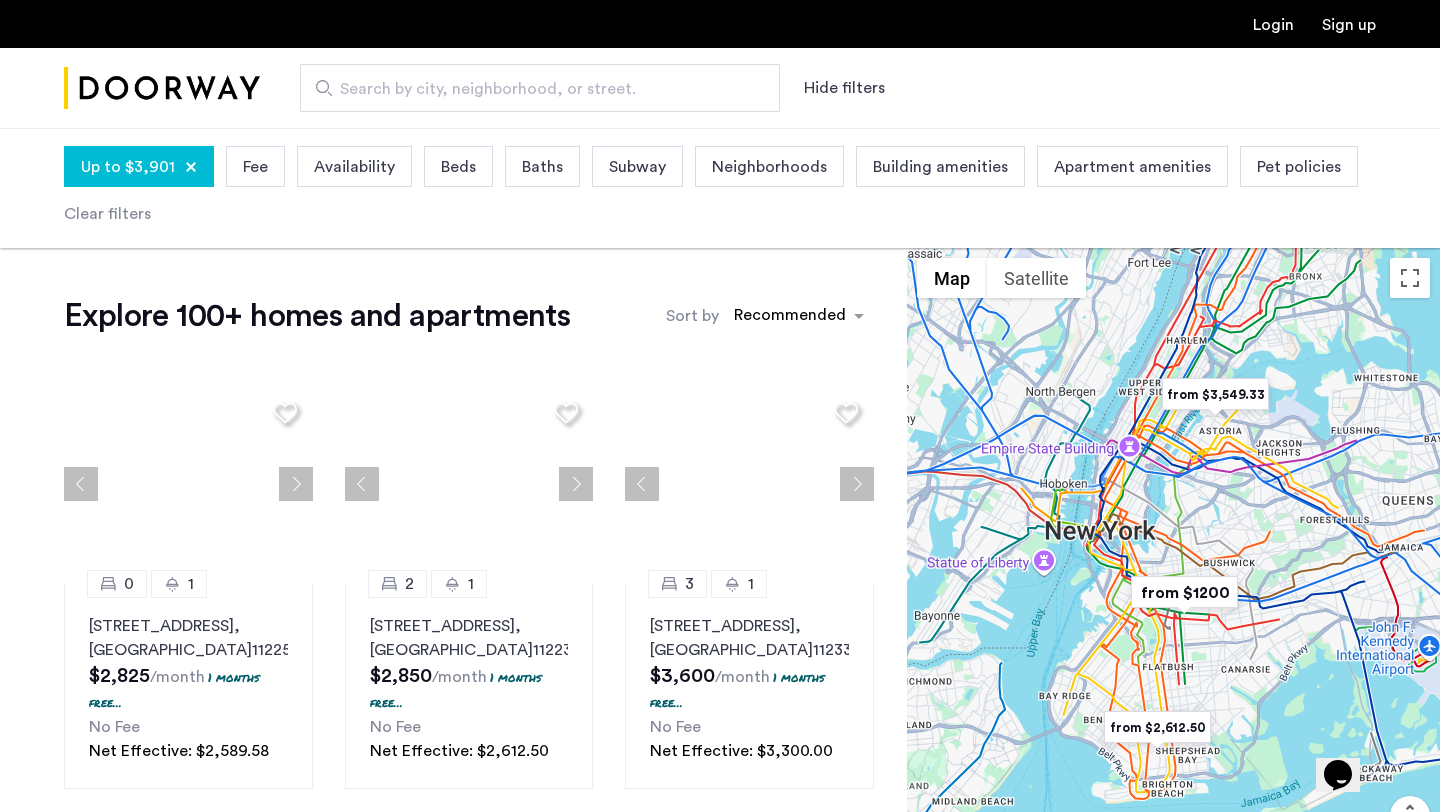 click on "Beds" at bounding box center [458, 167] 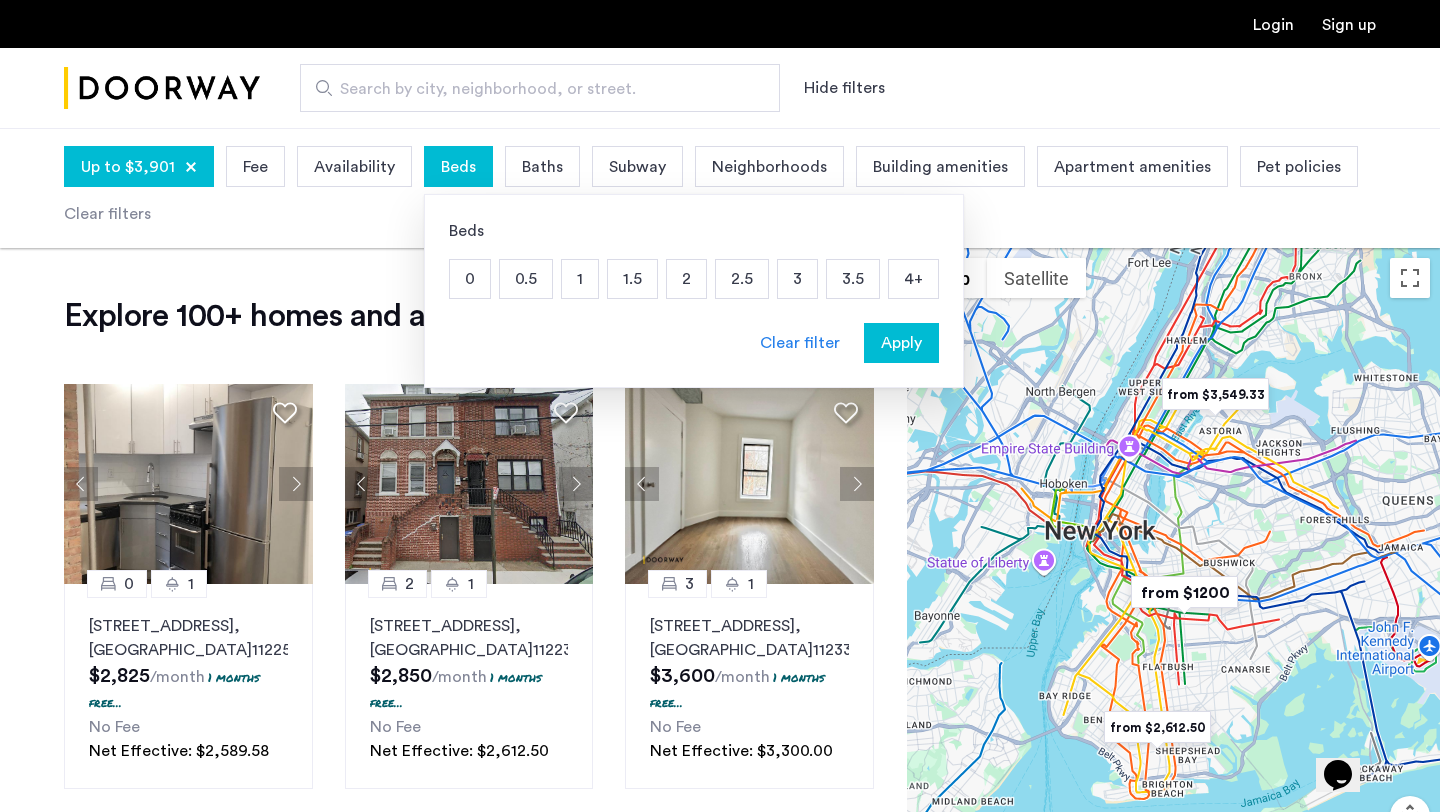 click on "3" at bounding box center (797, 279) 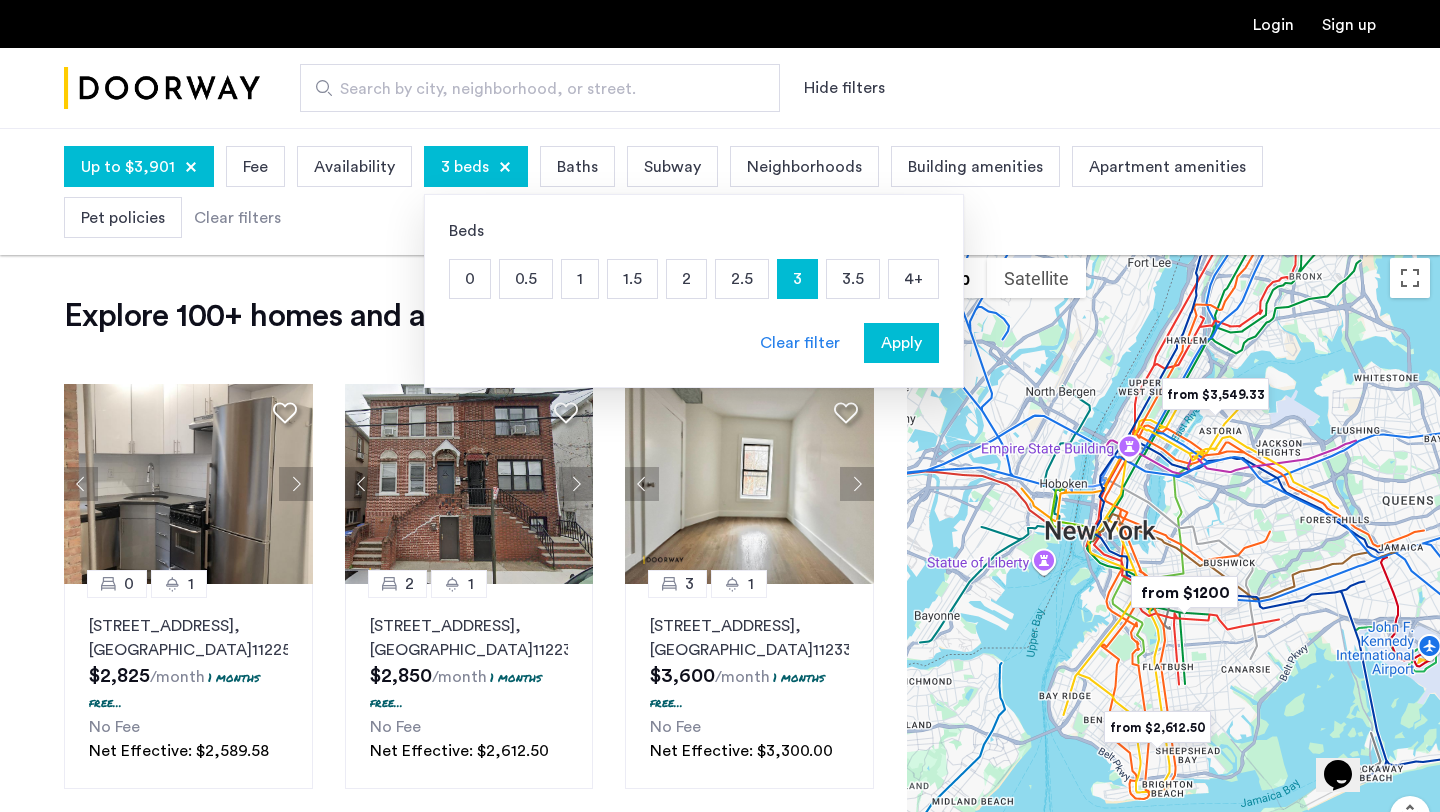 click on "Apply" at bounding box center [901, 343] 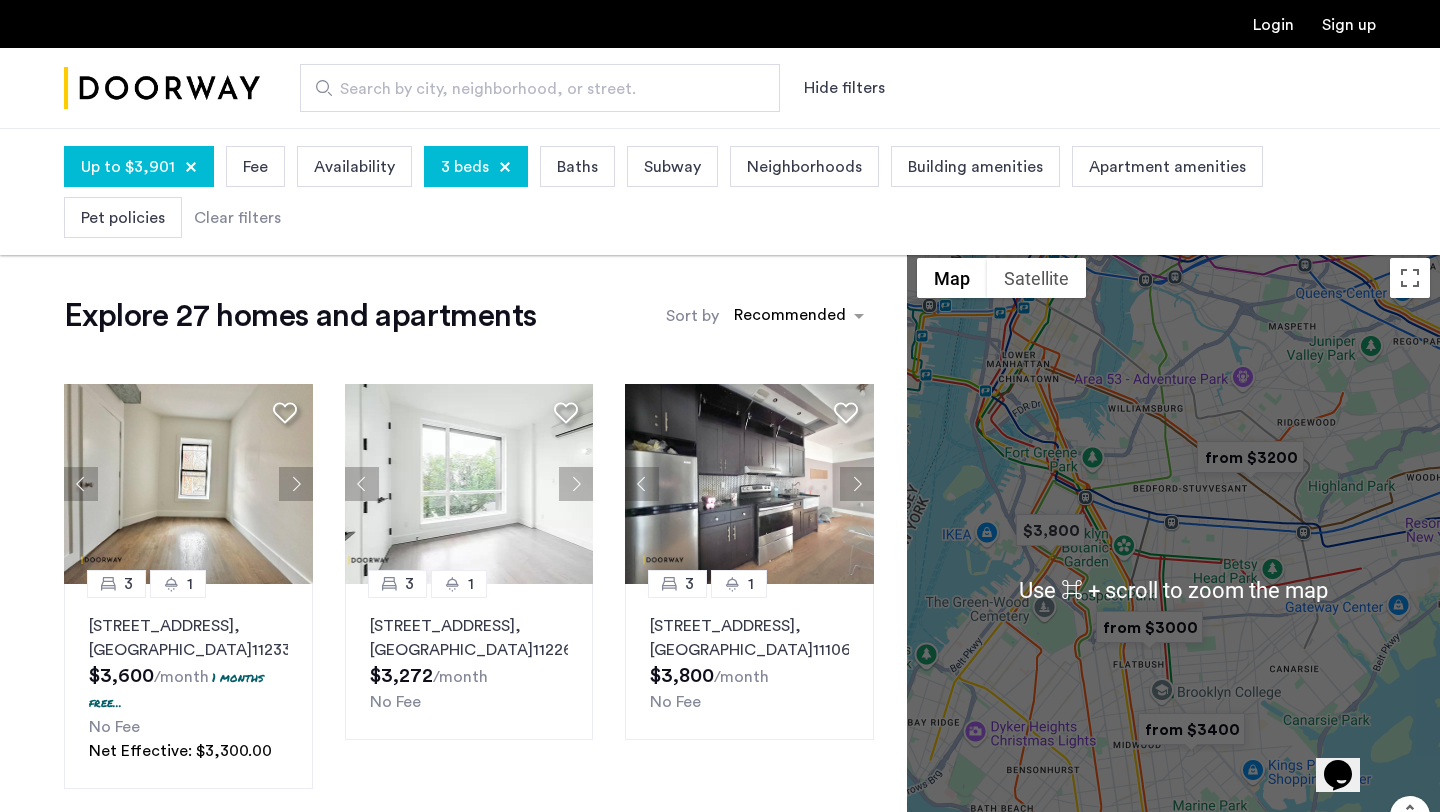 click on "Availability" at bounding box center (354, 166) 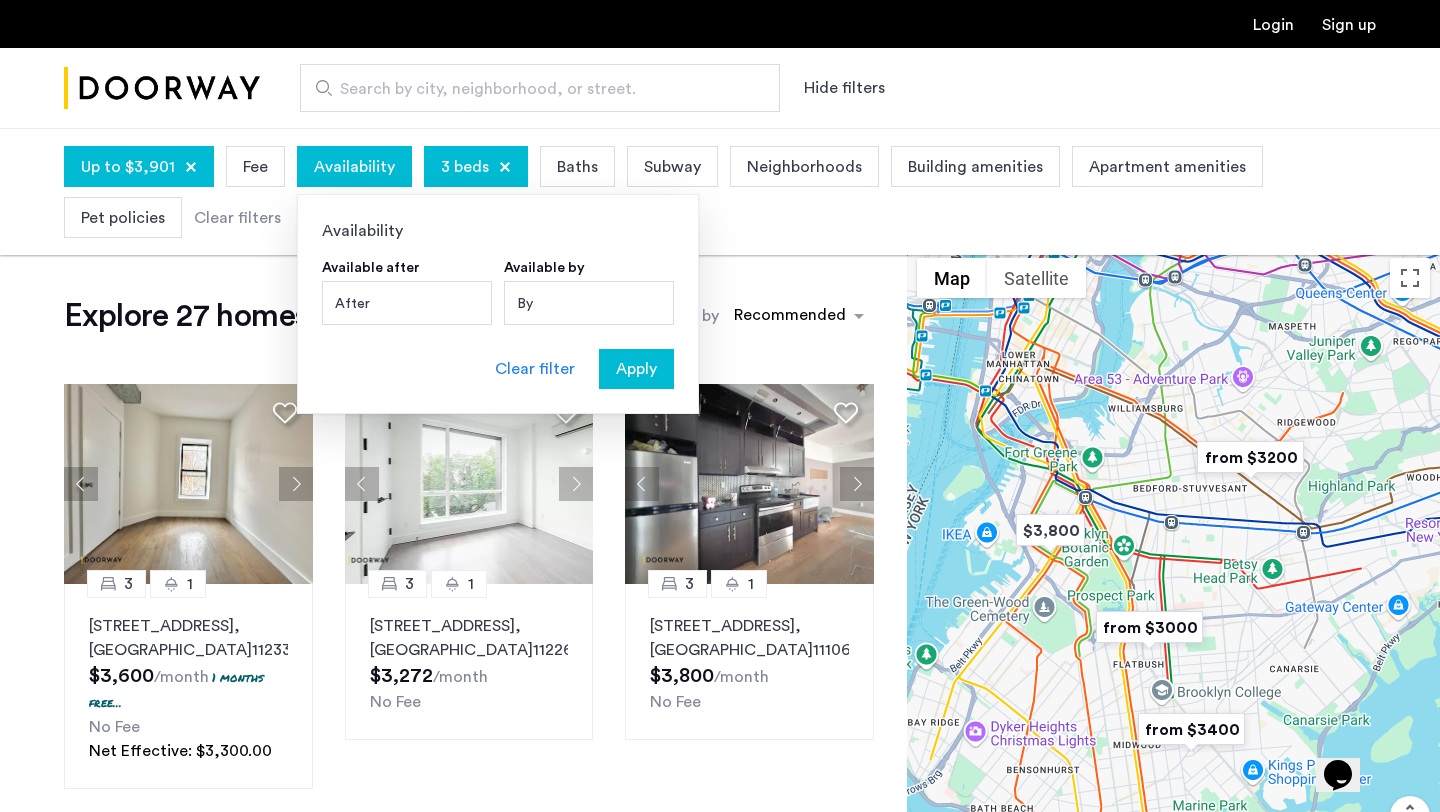 click on "By" at bounding box center [589, 303] 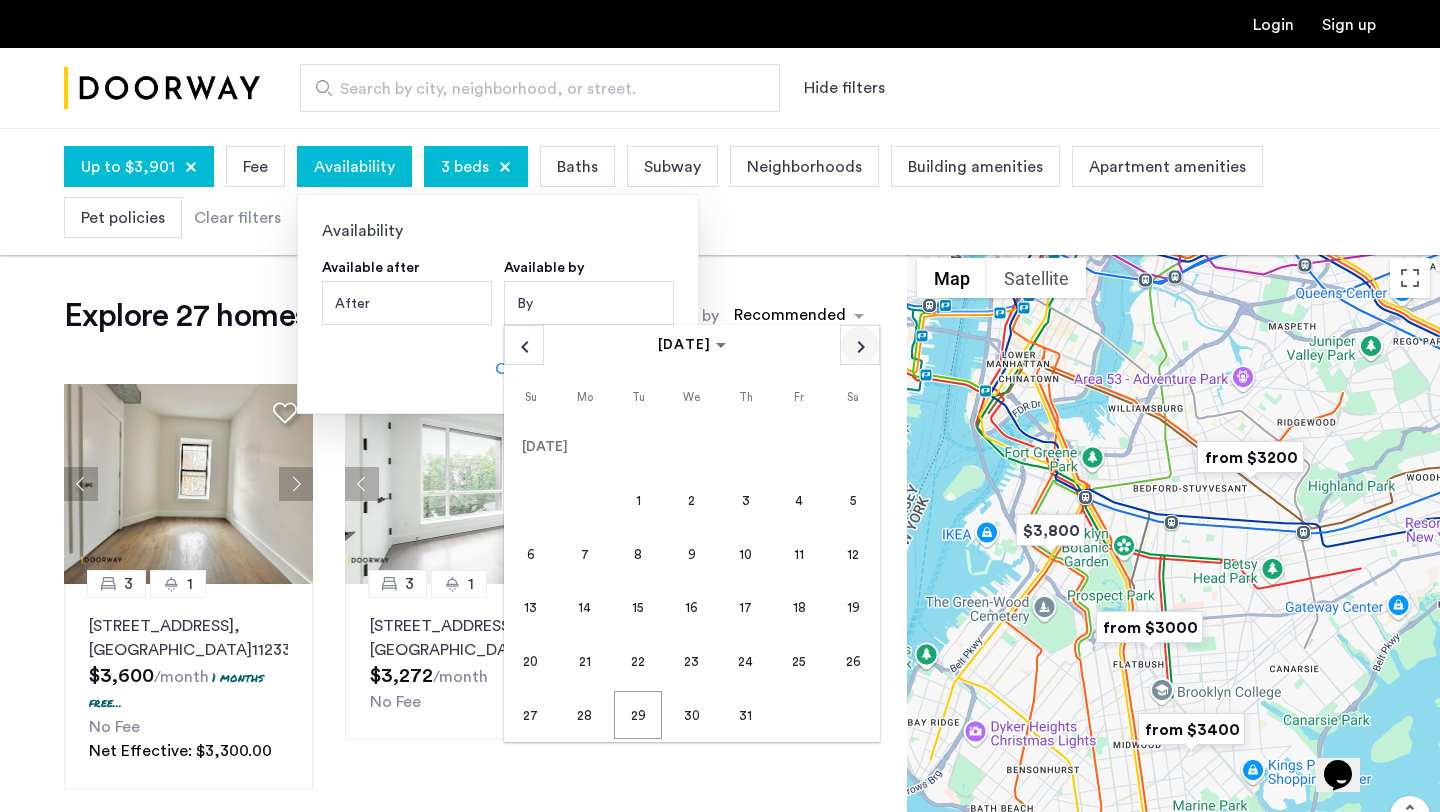 click at bounding box center [860, 345] 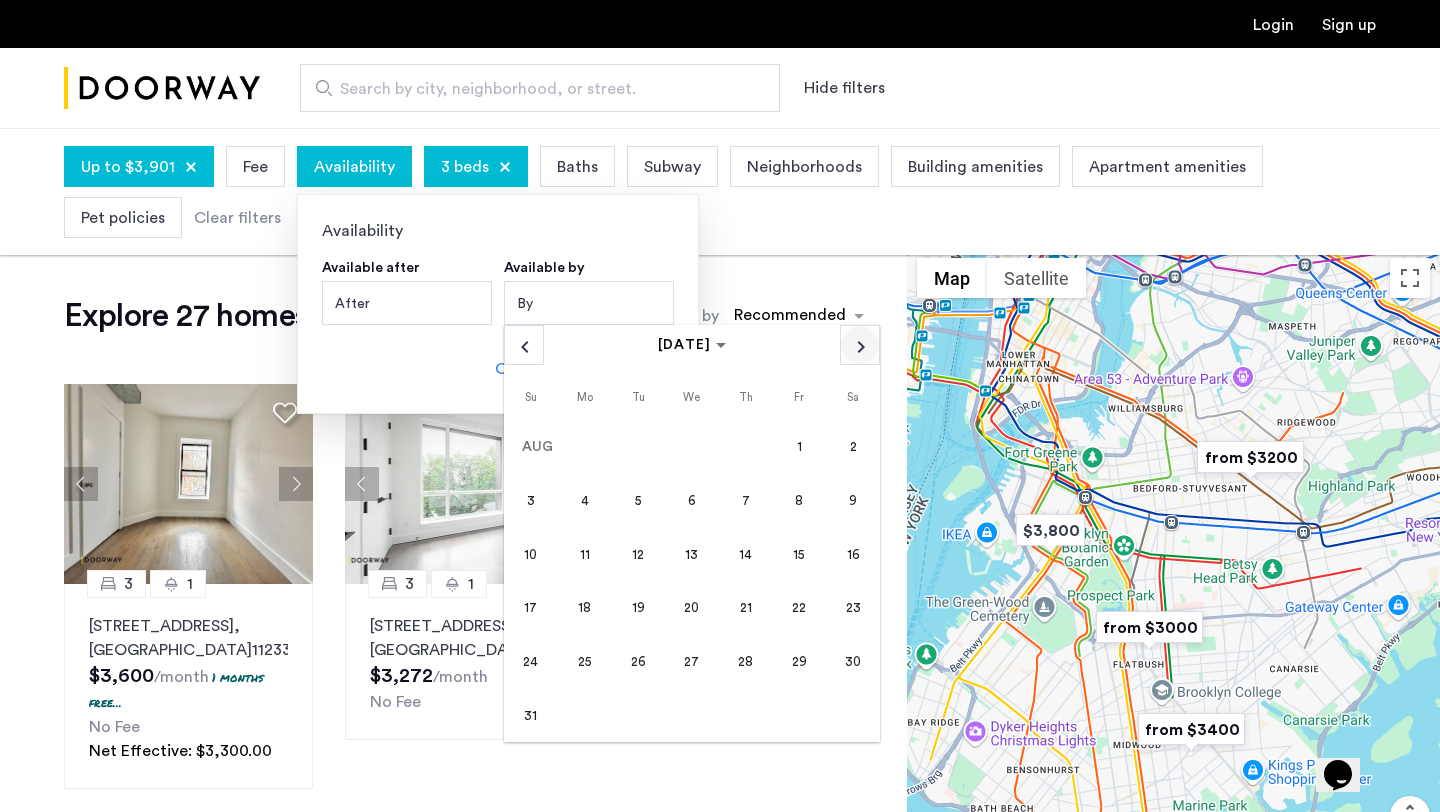 click at bounding box center [860, 345] 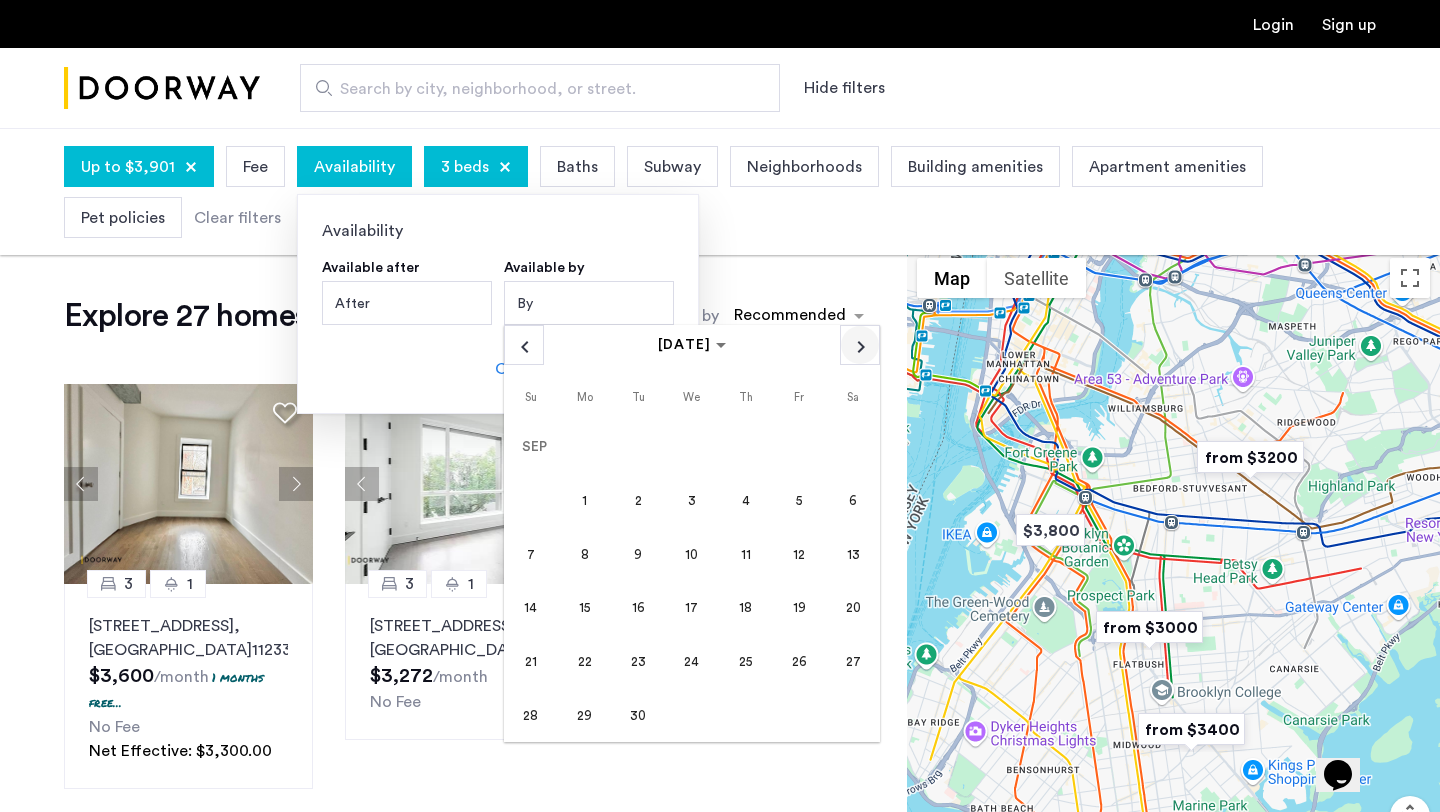 click at bounding box center (860, 345) 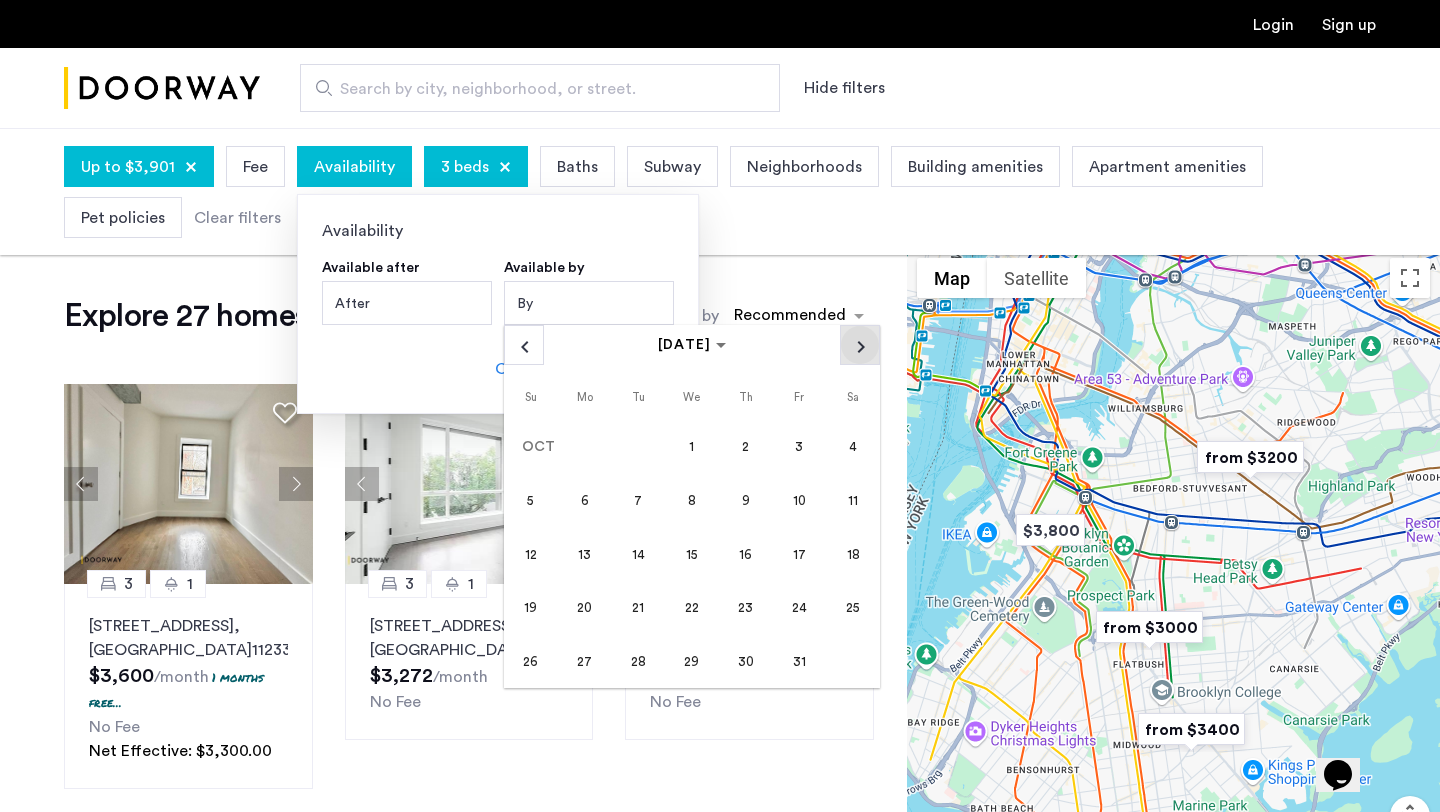 click at bounding box center (860, 345) 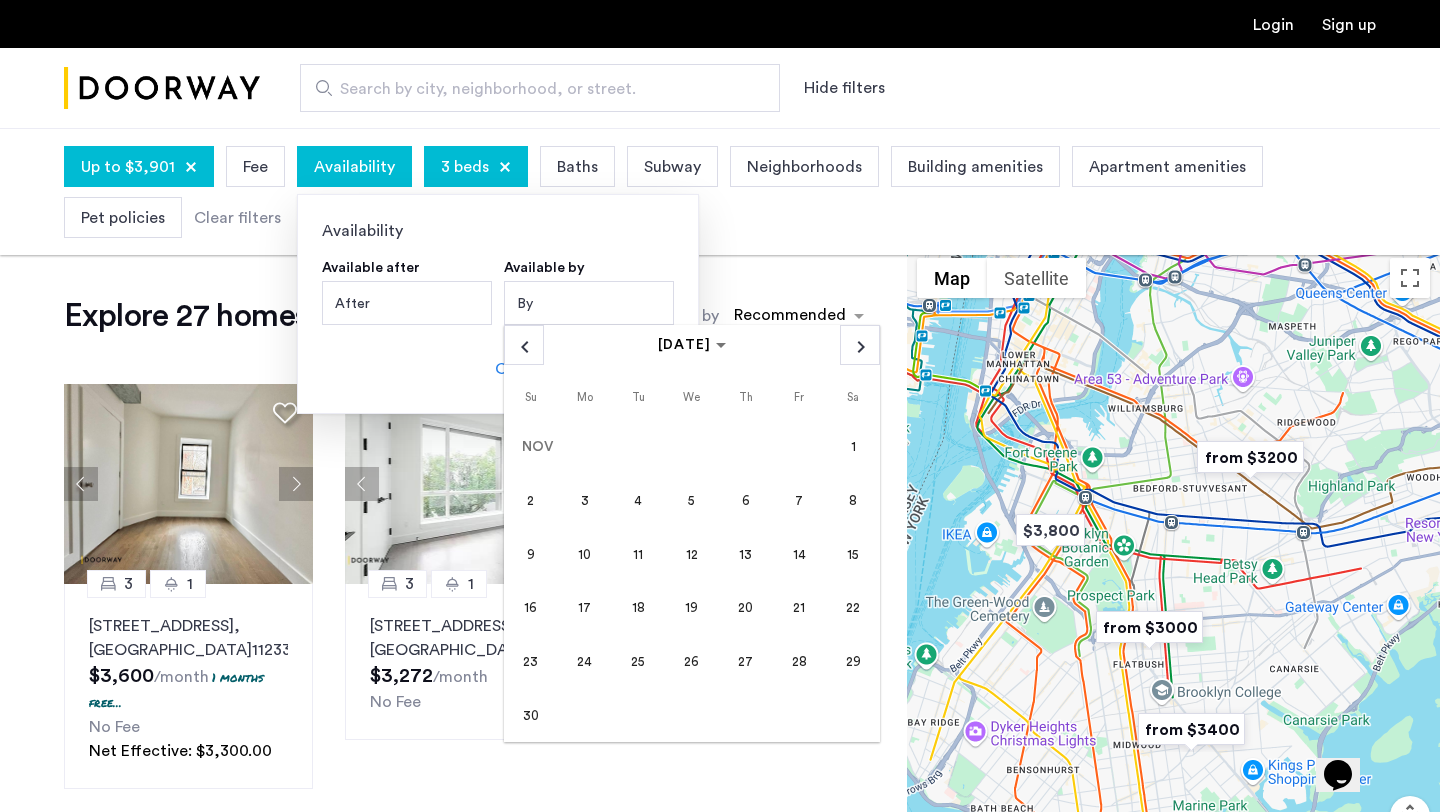 click on "1" at bounding box center (853, 447) 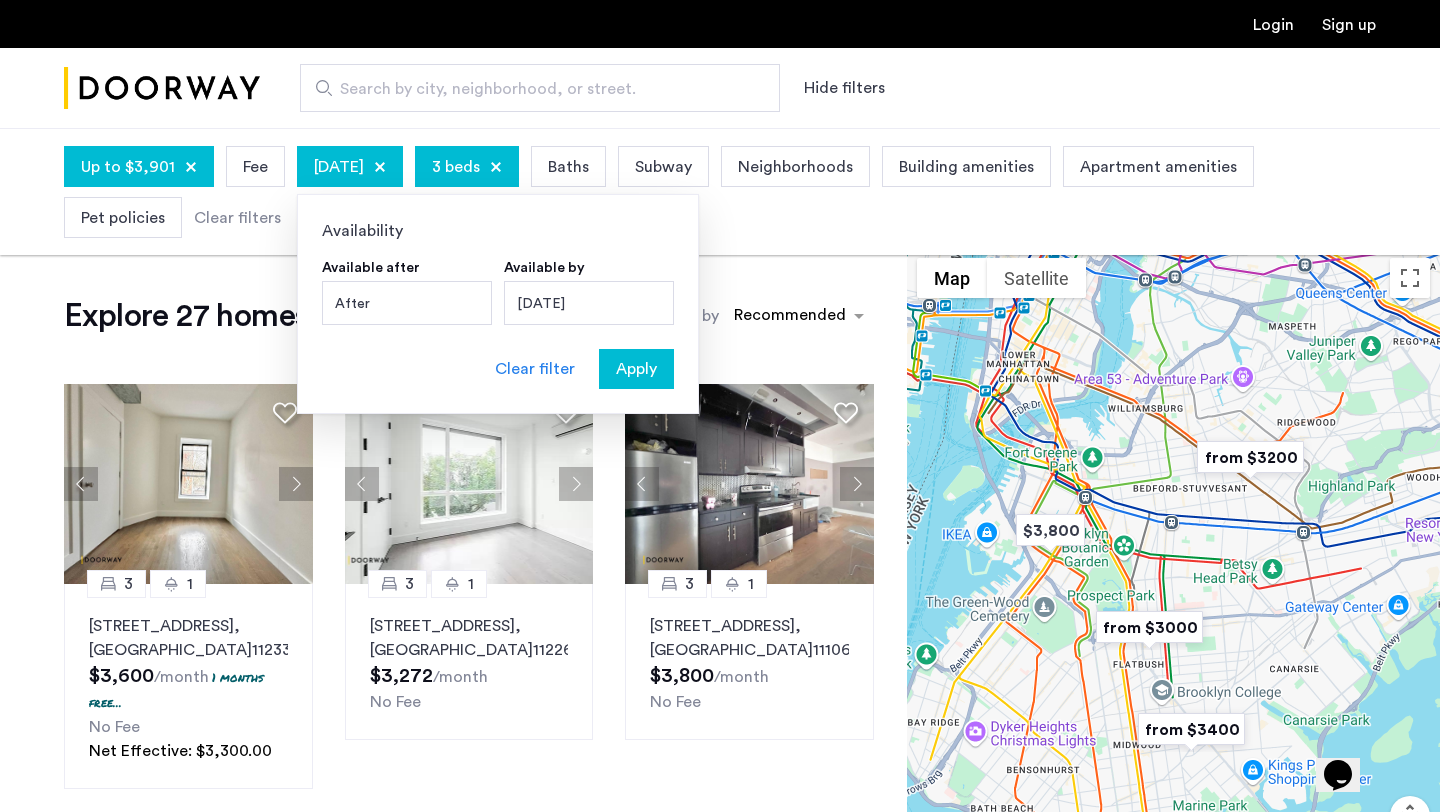 click on "After" at bounding box center [407, 303] 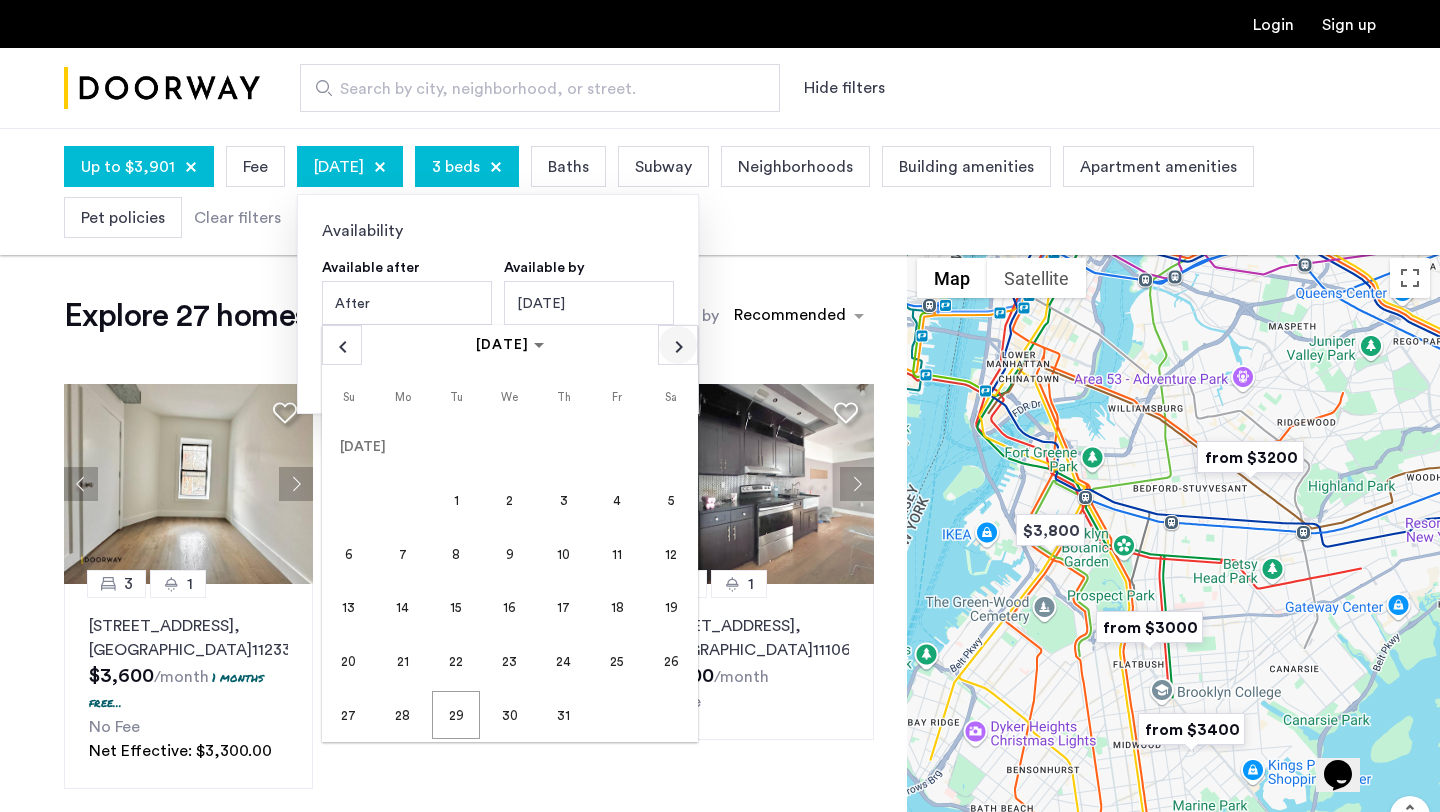 click at bounding box center (678, 345) 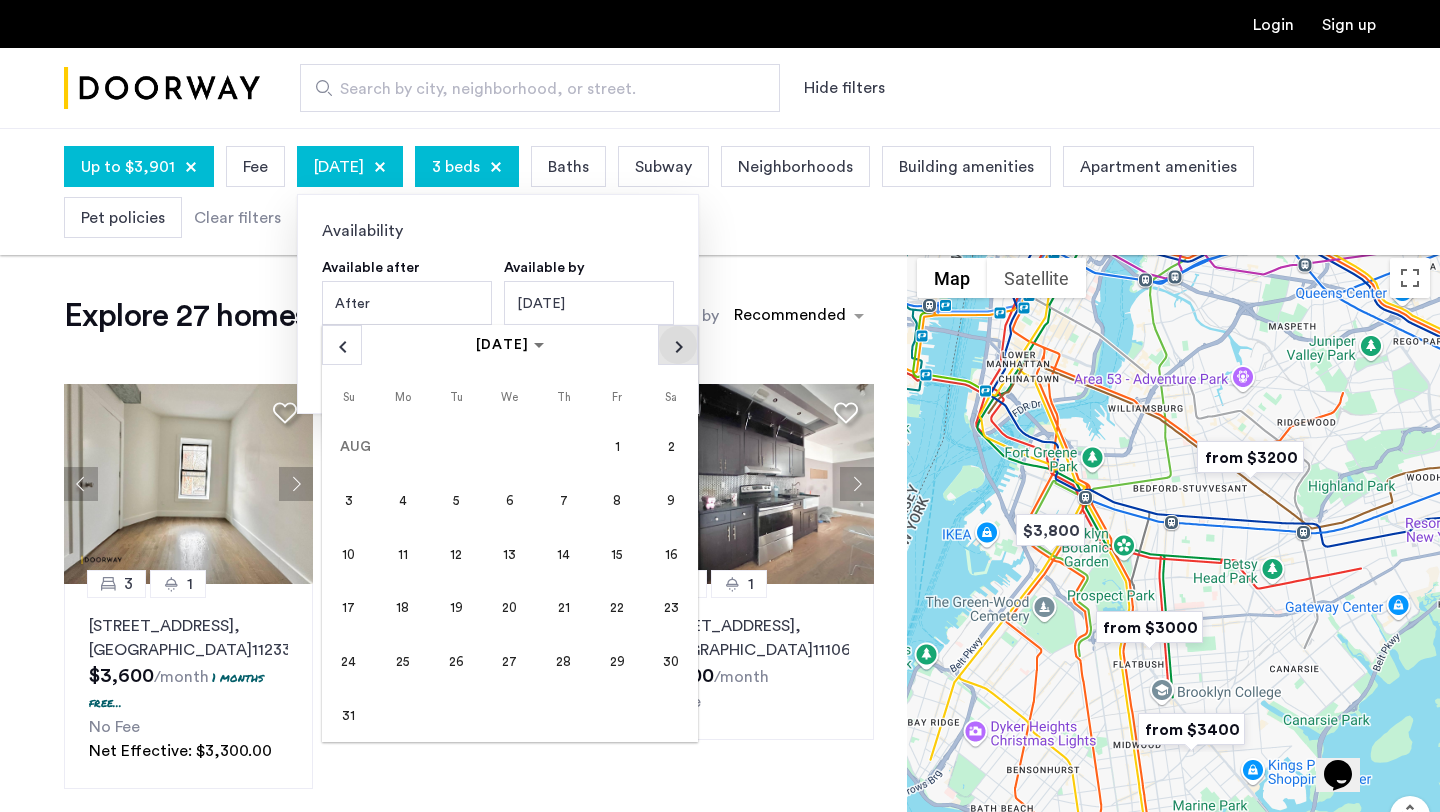 click at bounding box center [678, 345] 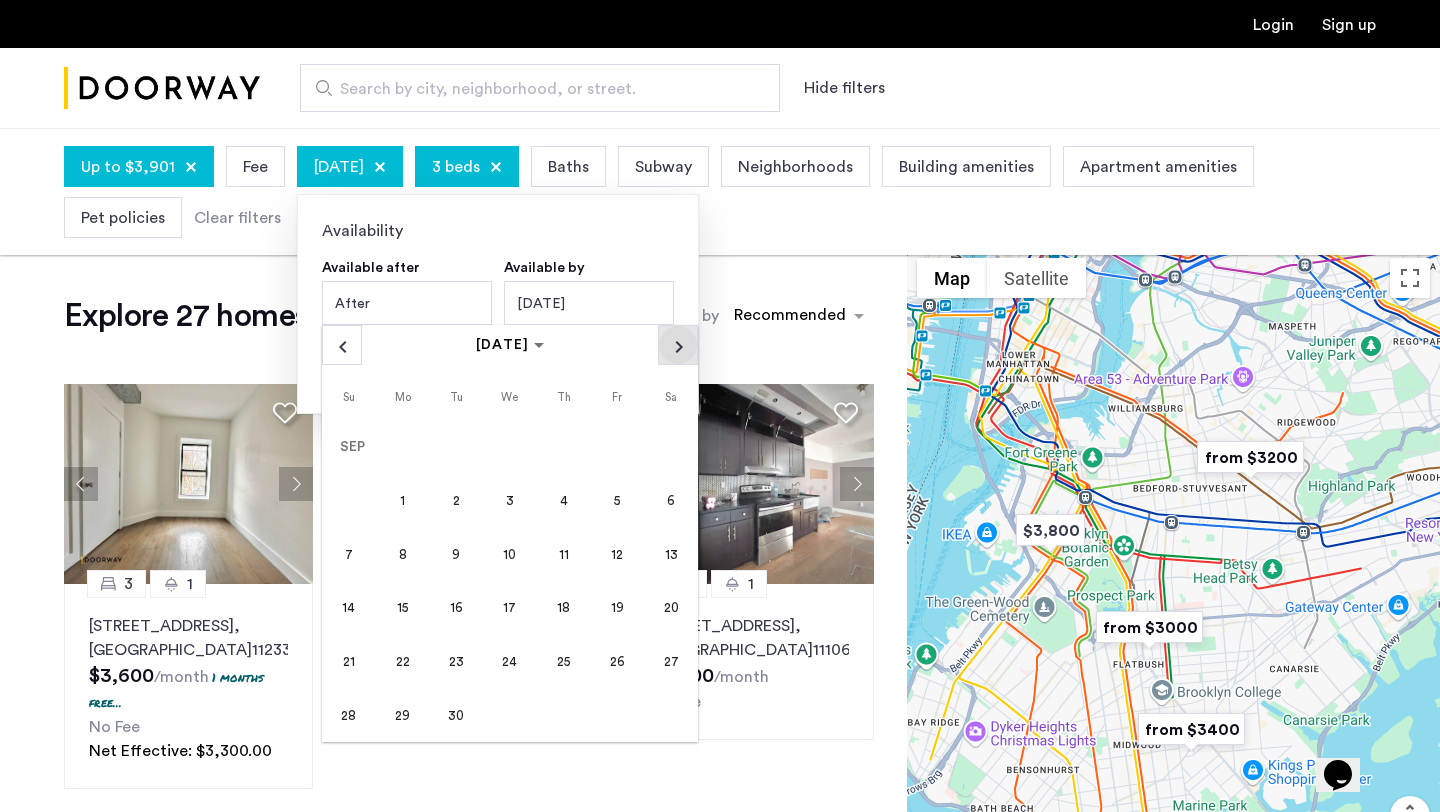 click at bounding box center [678, 345] 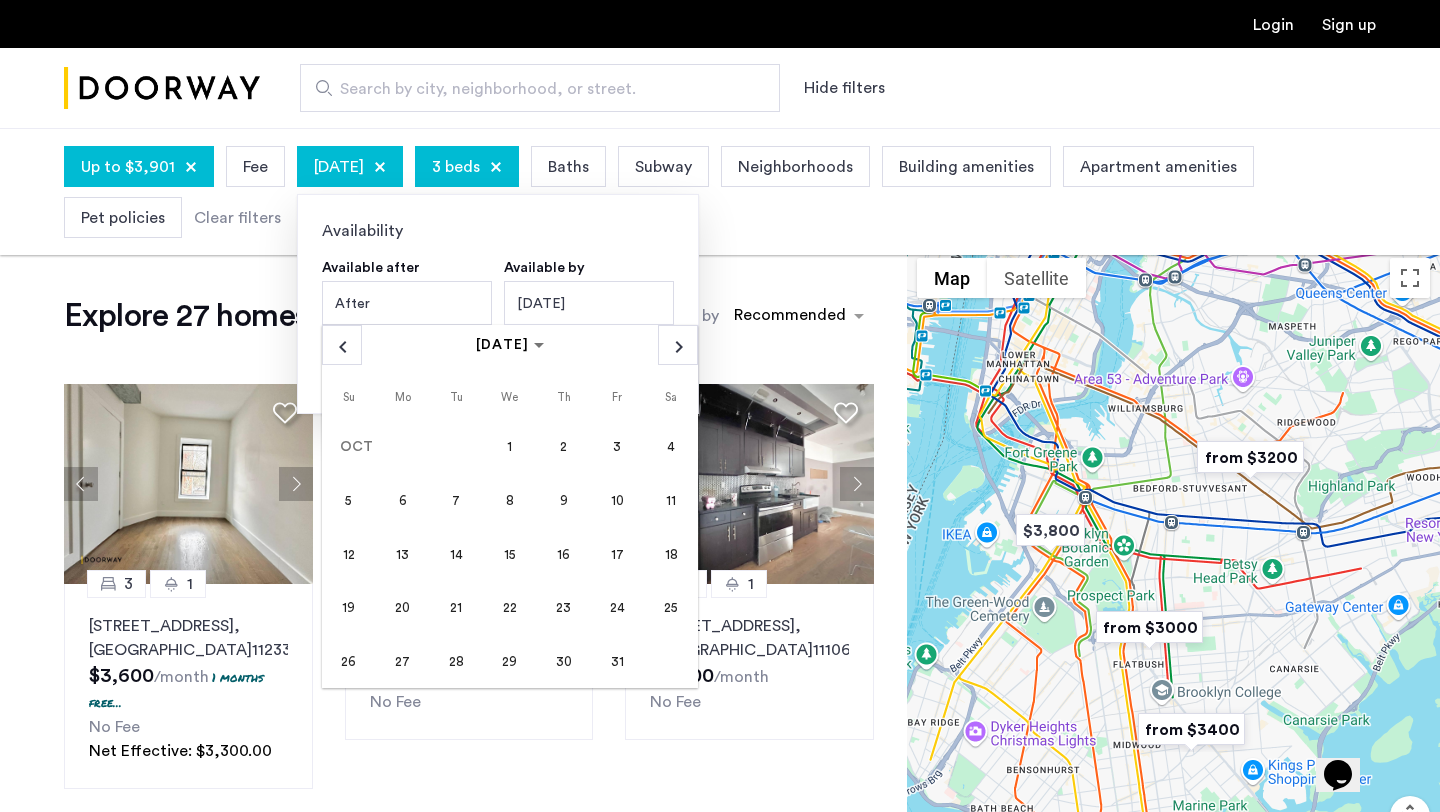 click on "30" at bounding box center [563, 661] 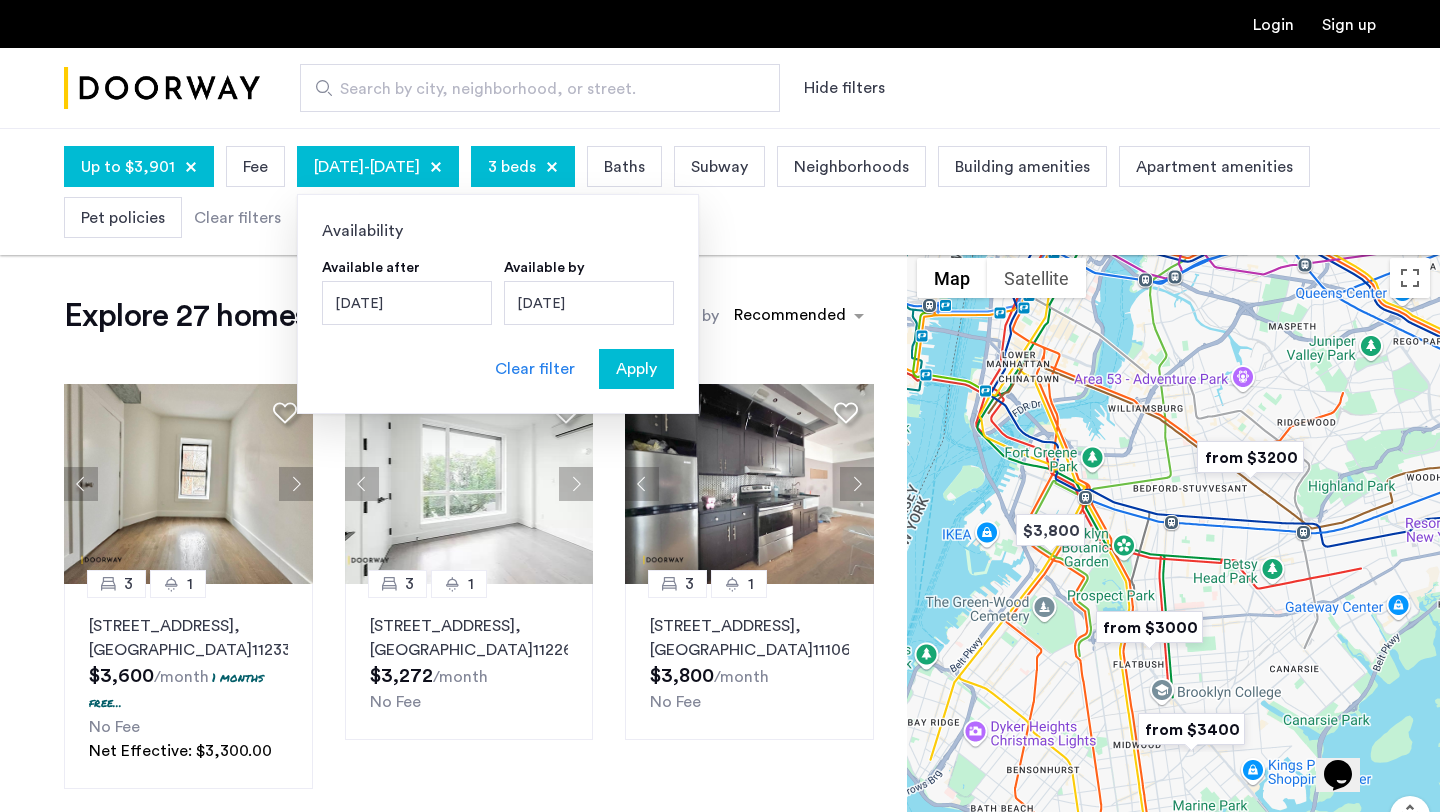 click on "Apply" at bounding box center (636, 369) 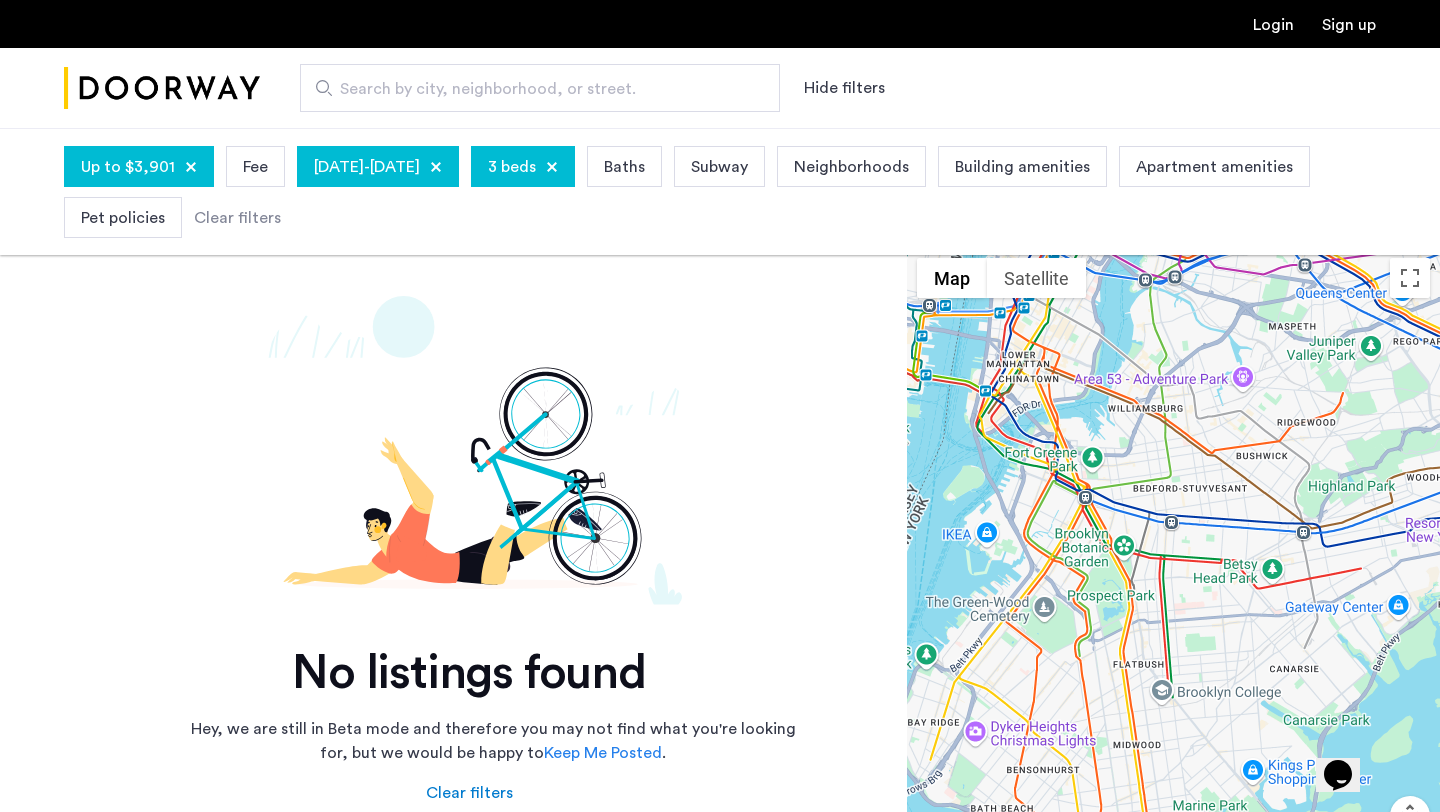 click on "Up to $3,901" at bounding box center (139, 166) 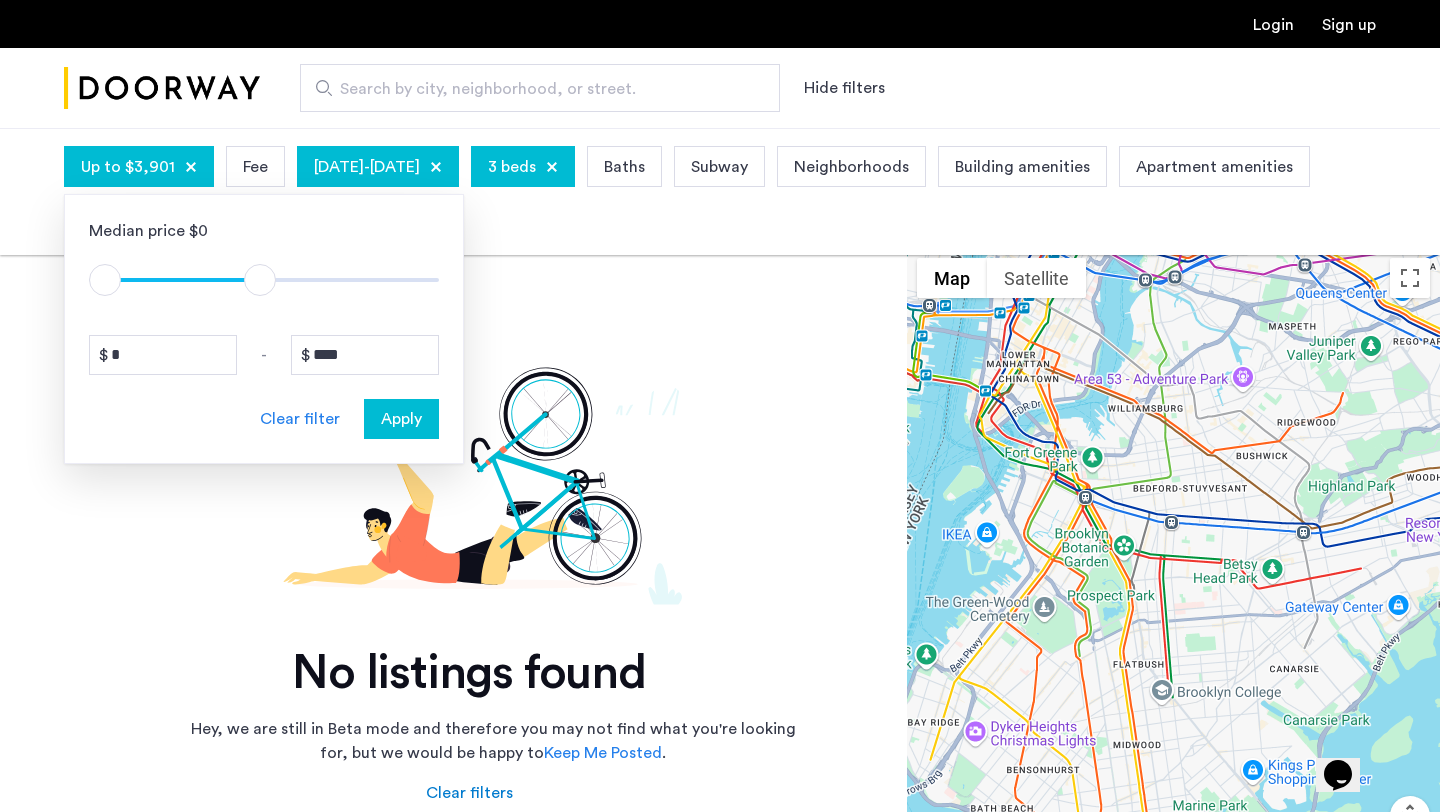 click on "Clear filter" at bounding box center [300, 419] 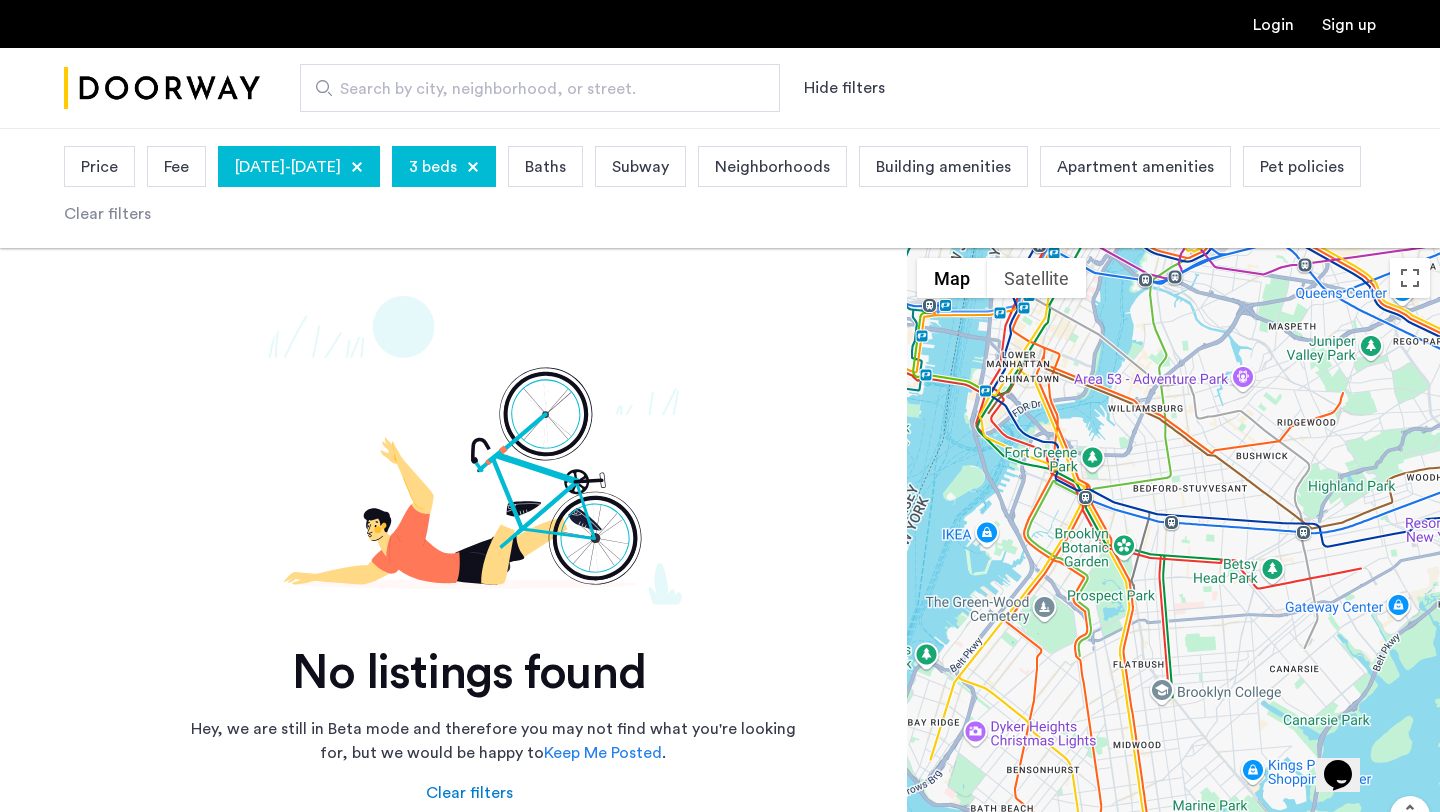 click on "[DATE]" at bounding box center [316, 167] 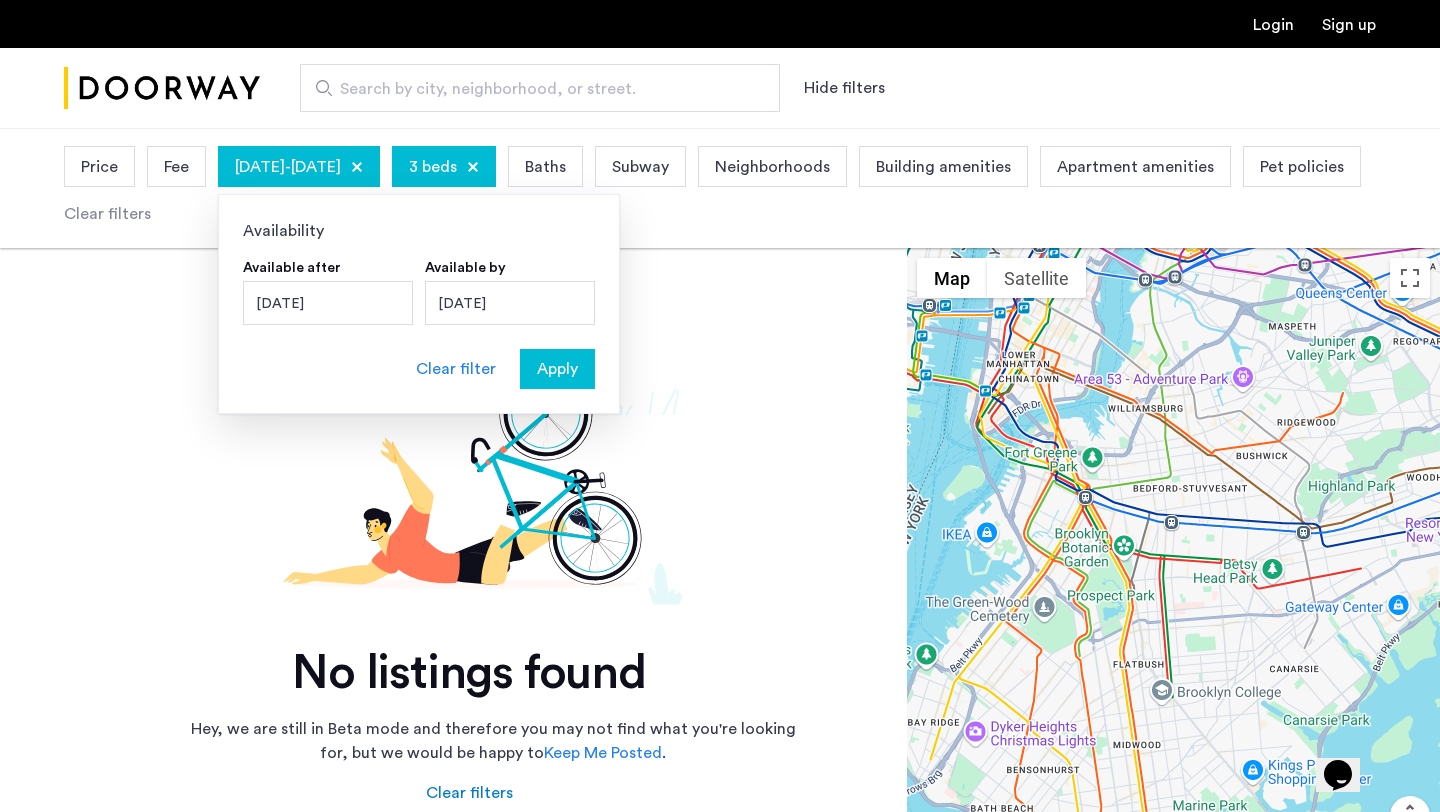 click on "[DATE]" at bounding box center [328, 303] 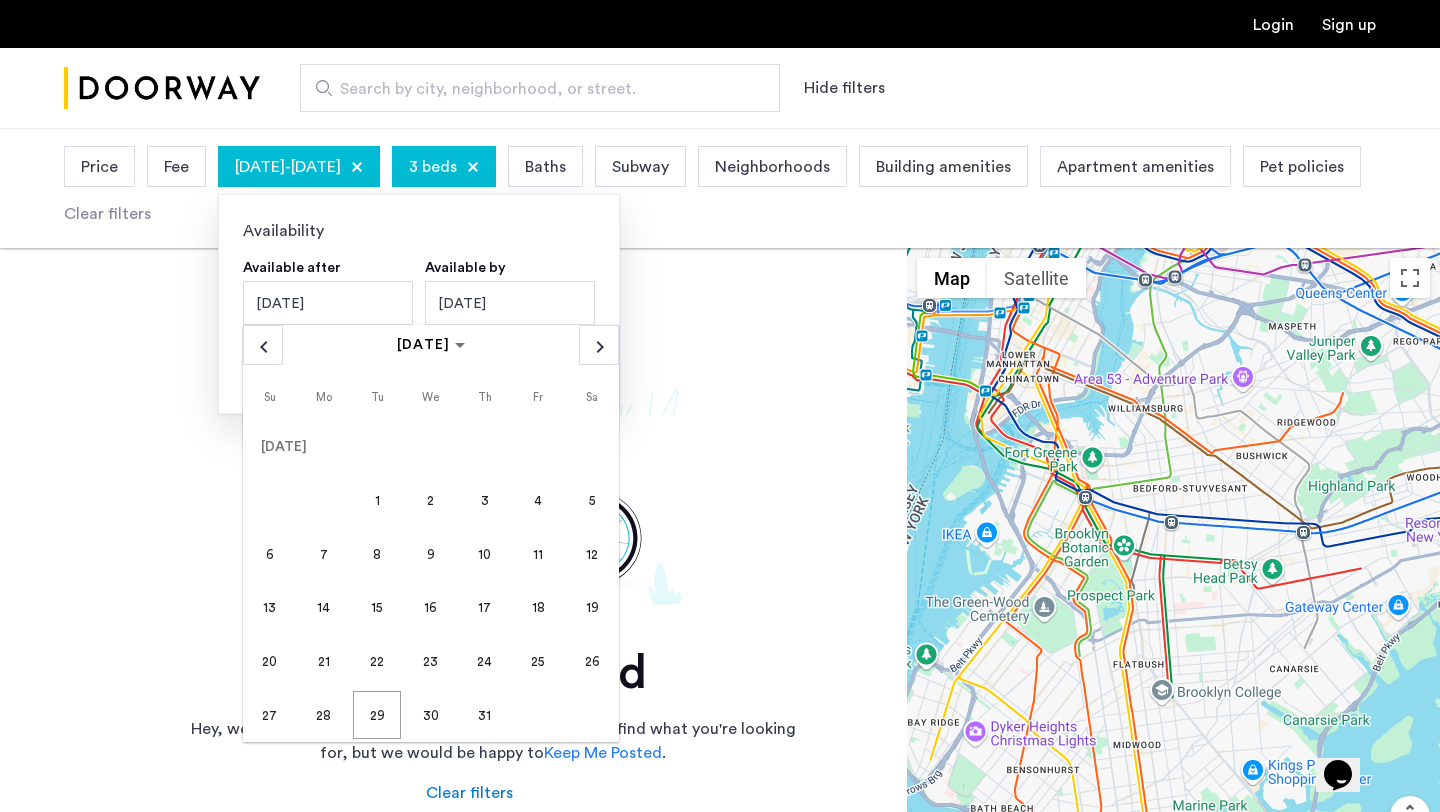 click on "Login Sign up Search by city, neighborhood, or street.  Hide filters  Price Fee  [DATE]   -   [DATE]   Availability  Available after [DATE] [DATE] [DATE] [DATE] Su [DATE] Mo [DATE] Tu [DATE] We [DATE] Th [DATE] Fr [DATE] [DATE]   2   3   4   5   6   7   8   9   10   11   12   13   14   15   16   17   18   19   20   21   22   23   24   25   26   27   28   29   30   31
Available by [DATE] [DATE] [DATE] [DATE] Su [DATE] Mo [DATE] Tu [DATE] We [DATE] Th [DATE] Fr [DATE] [DATE]   2   3   4   5   6   7   8   9   10   11   12   13   14   15   16   17   18   19   20   21   22   23   24   25   26   27   28   29   30   31
Clear filter Apply  3 beds  Baths Subway Neighborhoods Building amenities Apartment amenities Pet policies Clear filters No listings found  Hey, we are still in Beta mode and therefore you may not find what you're looking for, but we would be happy to  Keep Me Posted .  Clear filters ← Move left → +" at bounding box center (720, 654) 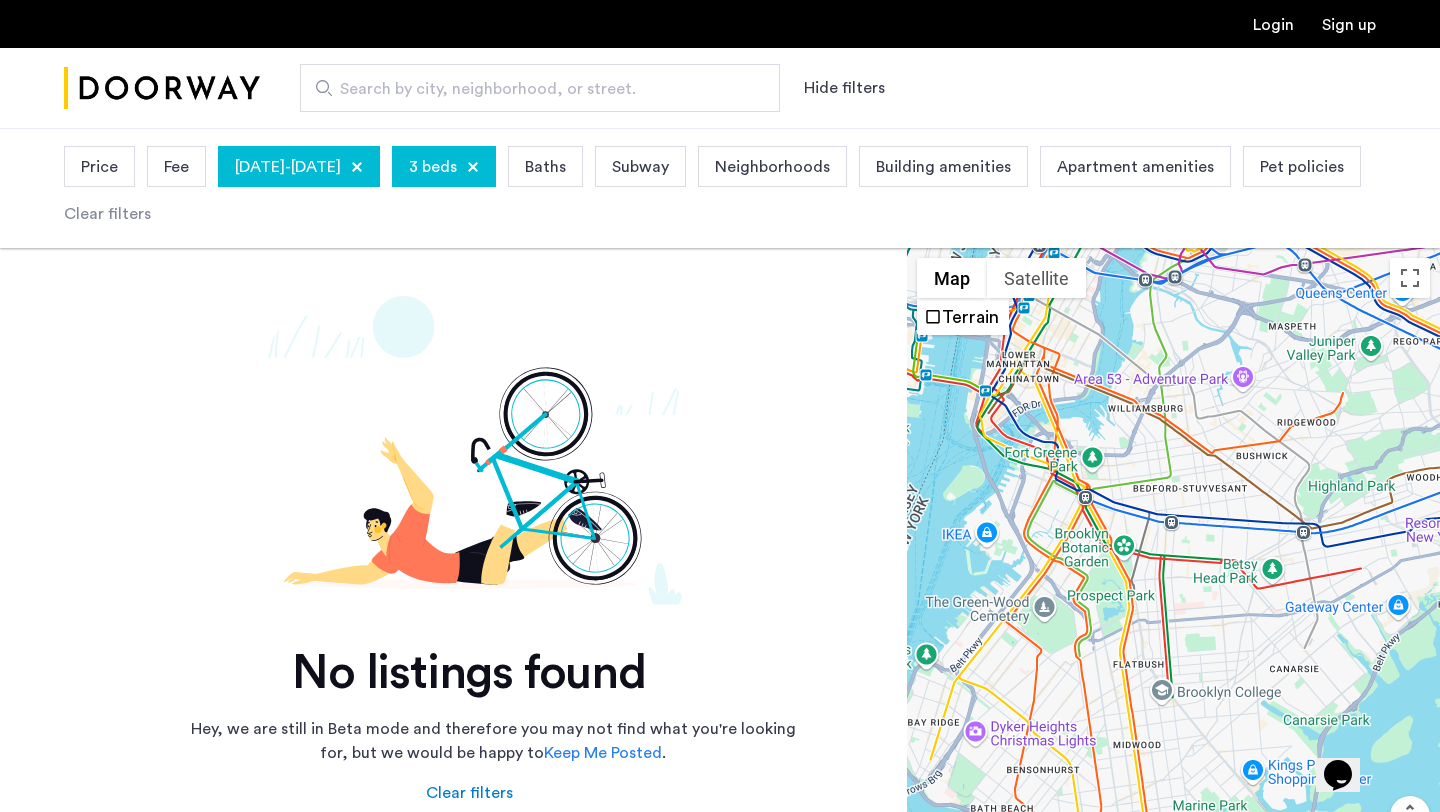 click at bounding box center [473, 167] 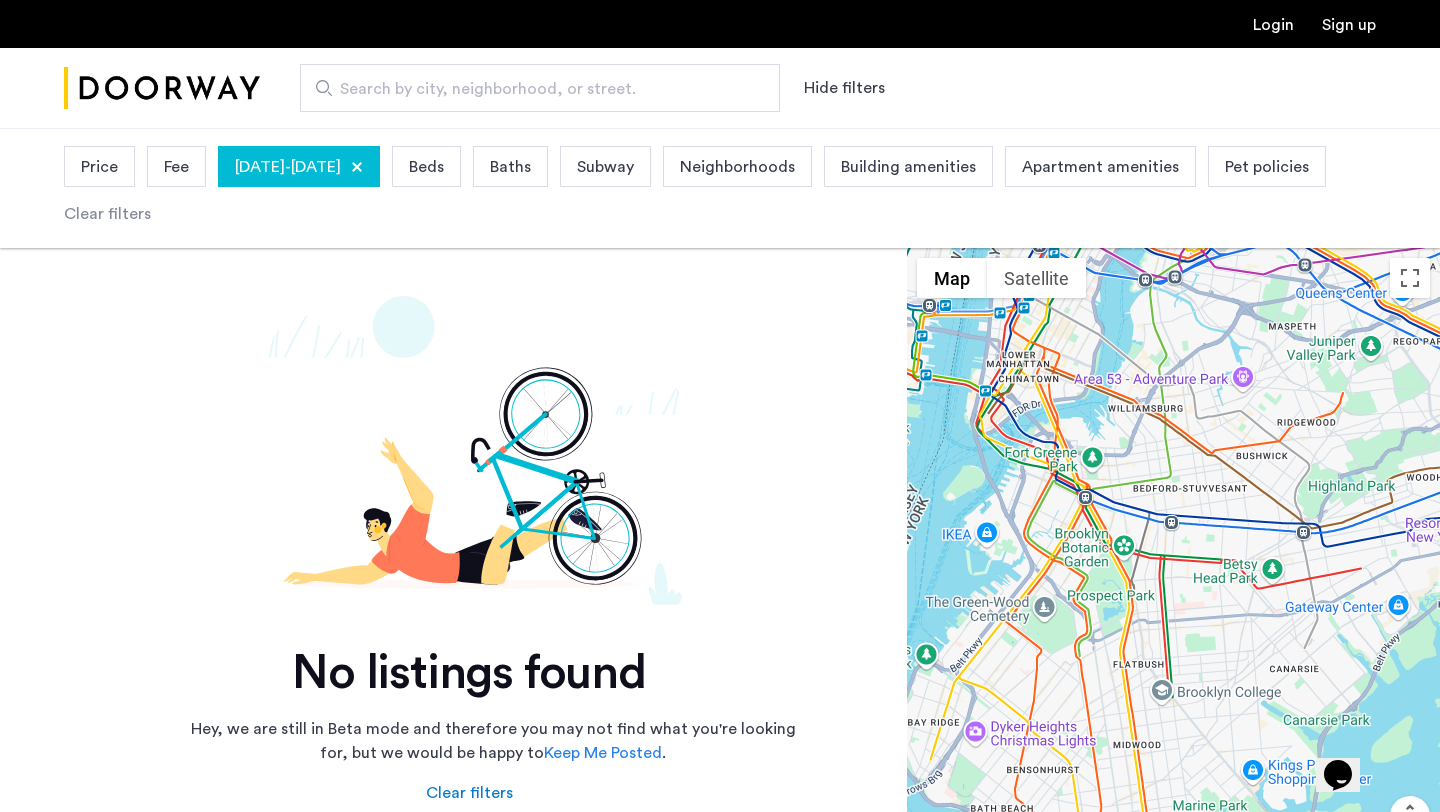 click 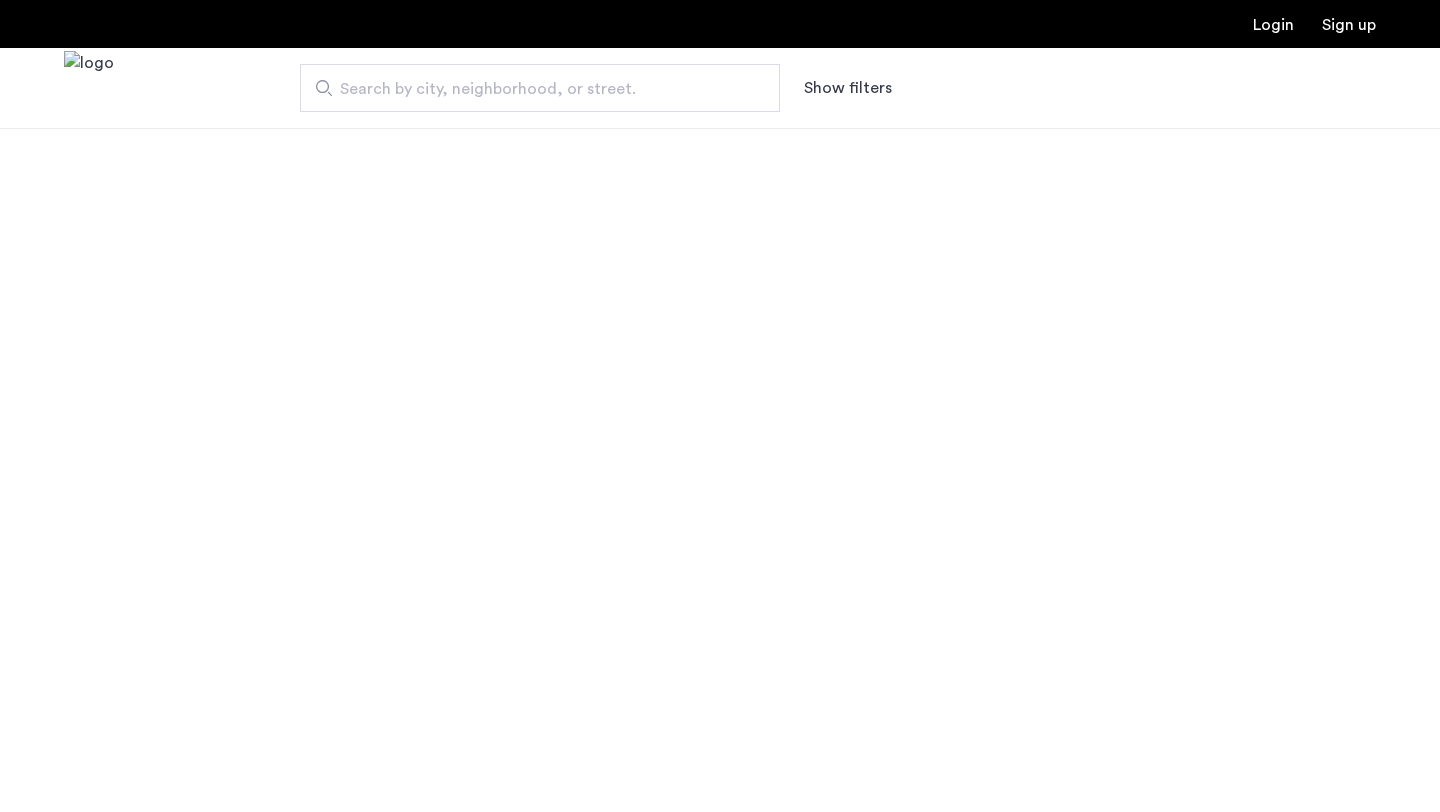scroll, scrollTop: 0, scrollLeft: 0, axis: both 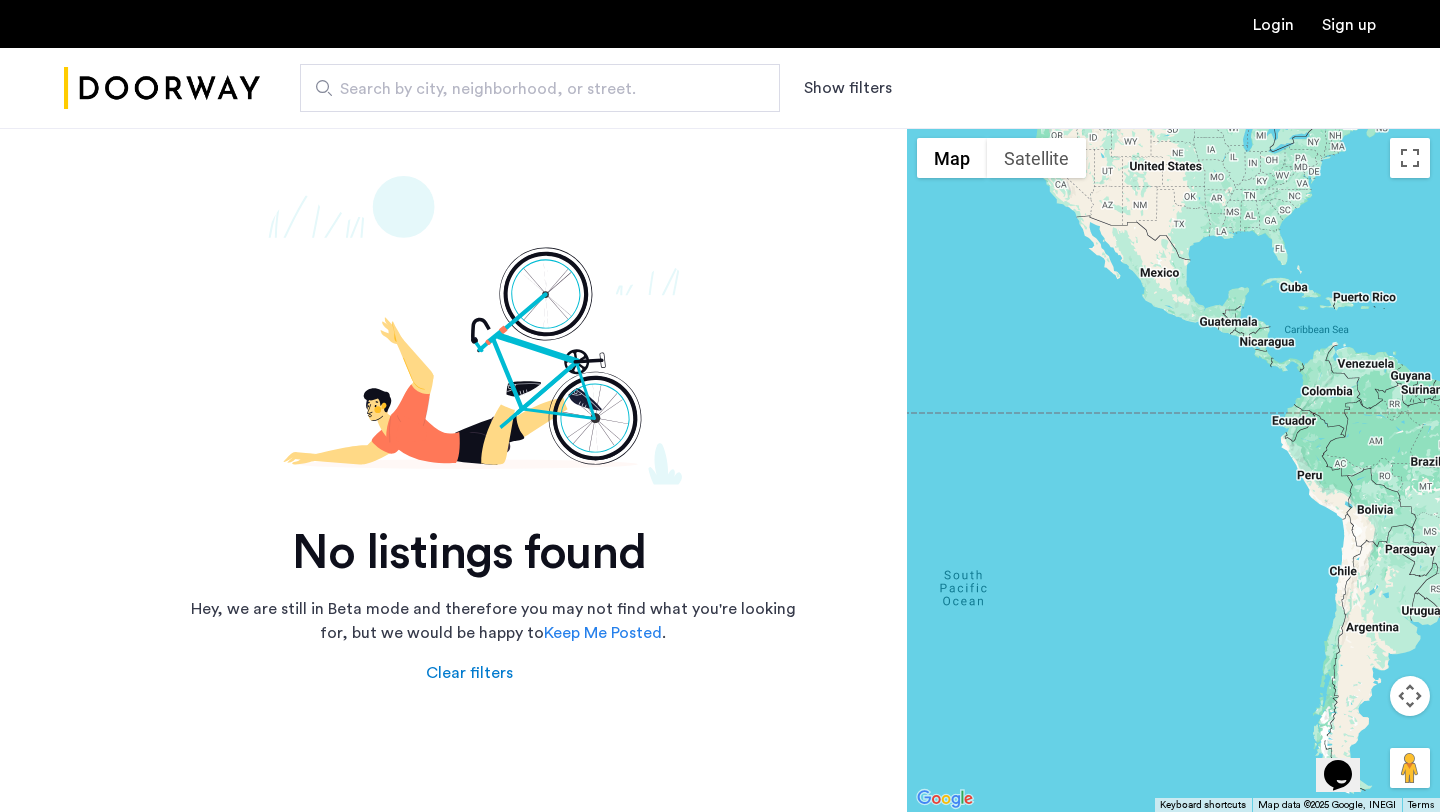click on "Show filters" at bounding box center [848, 88] 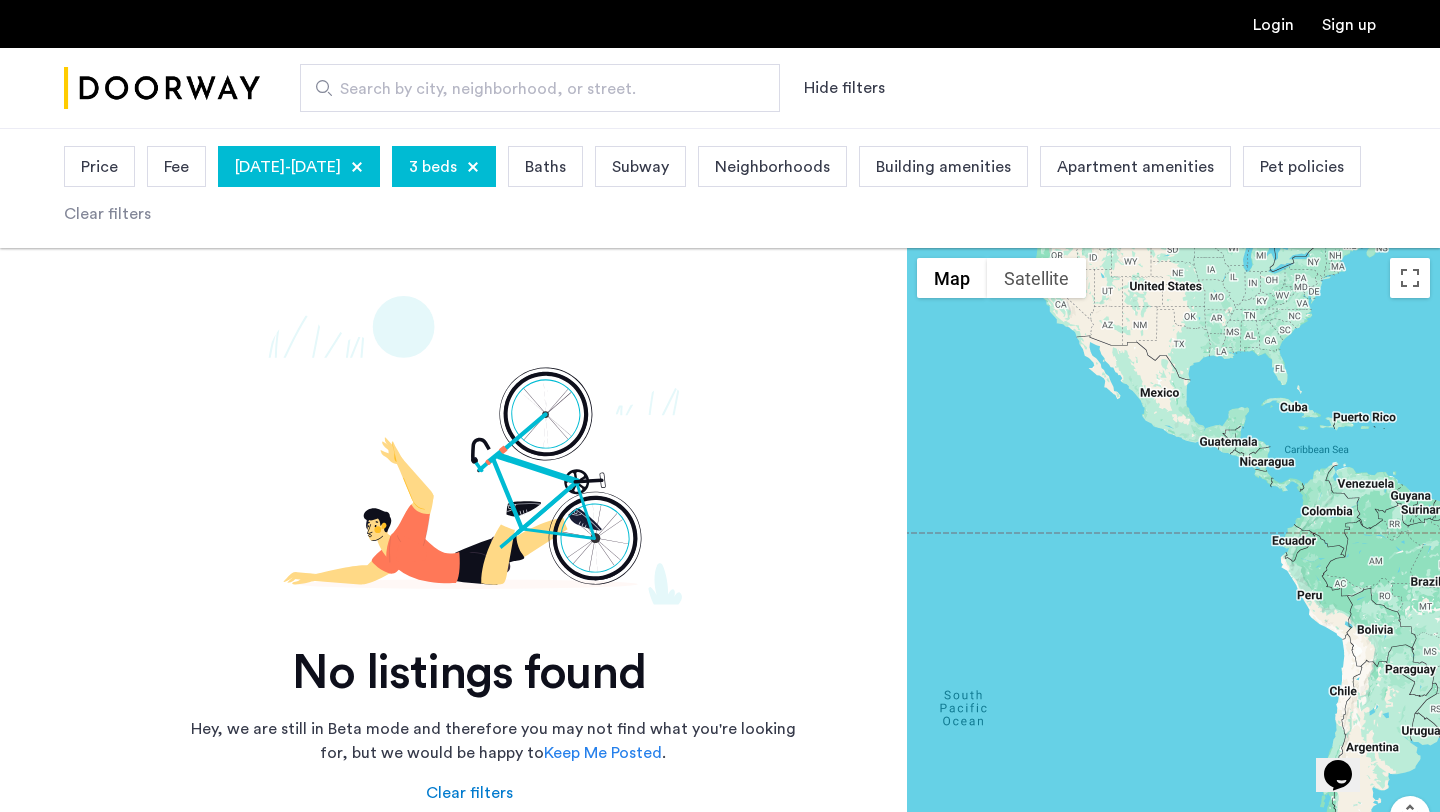 click at bounding box center [357, 167] 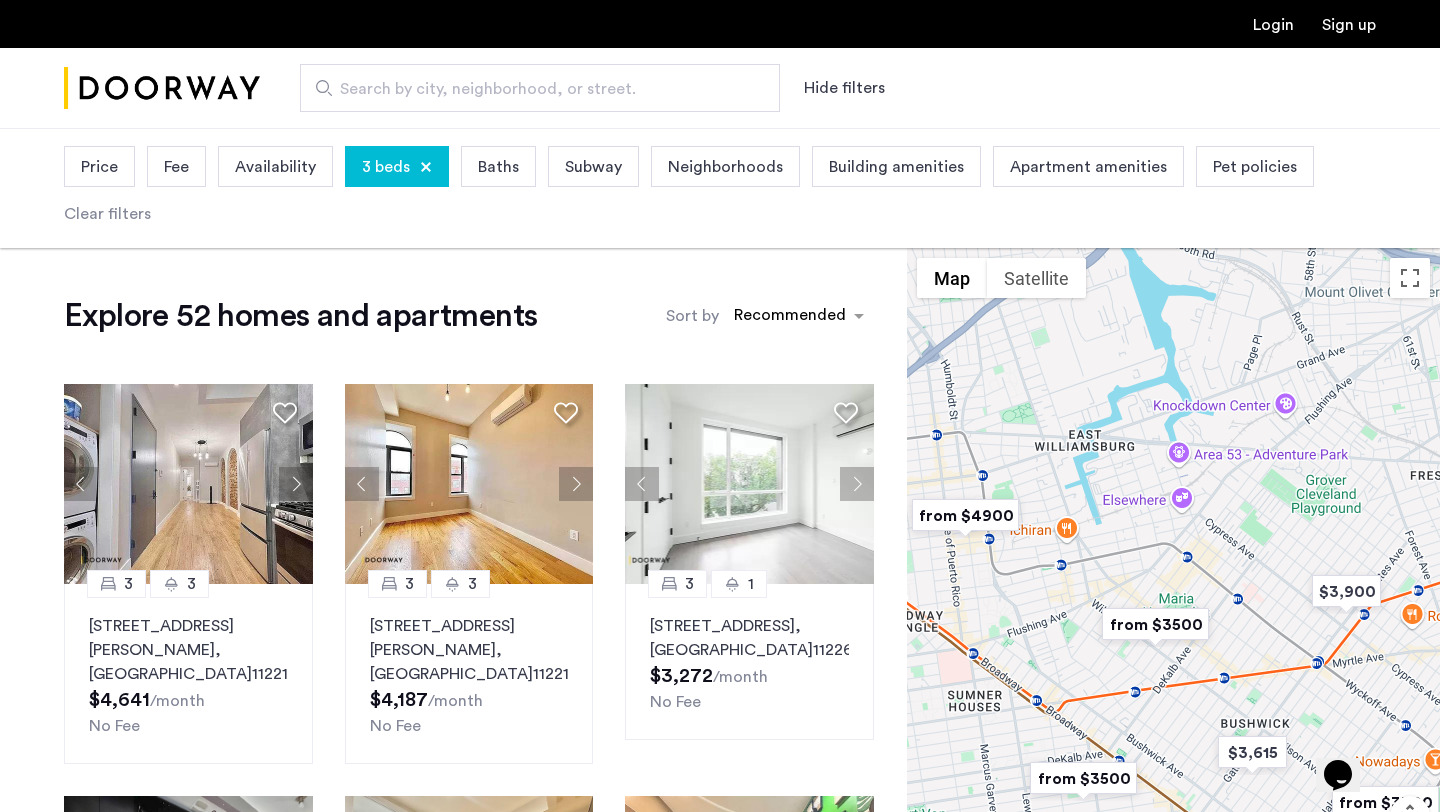 drag, startPoint x: 1194, startPoint y: 672, endPoint x: 1191, endPoint y: 426, distance: 246.0183 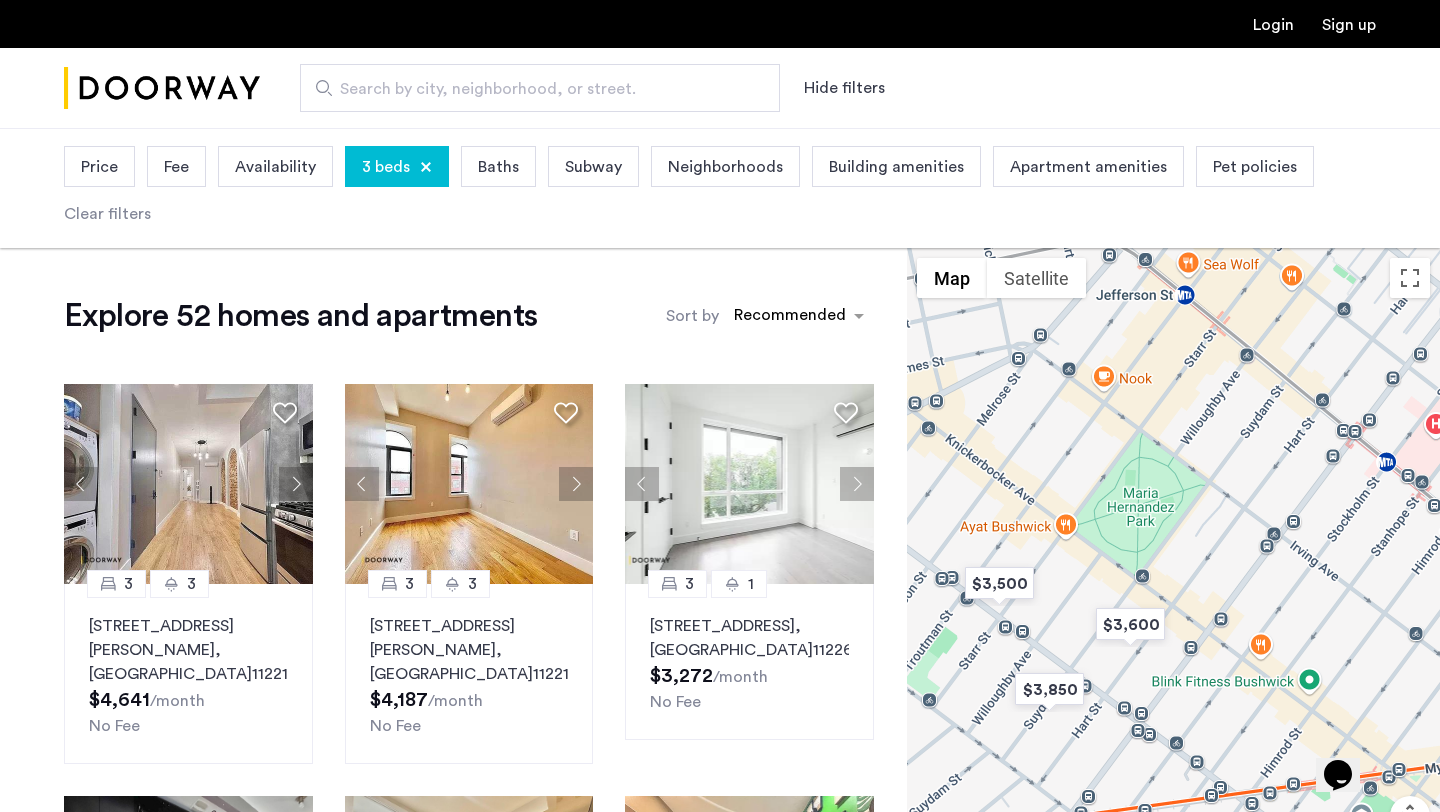 drag, startPoint x: 1098, startPoint y: 673, endPoint x: 1098, endPoint y: 588, distance: 85 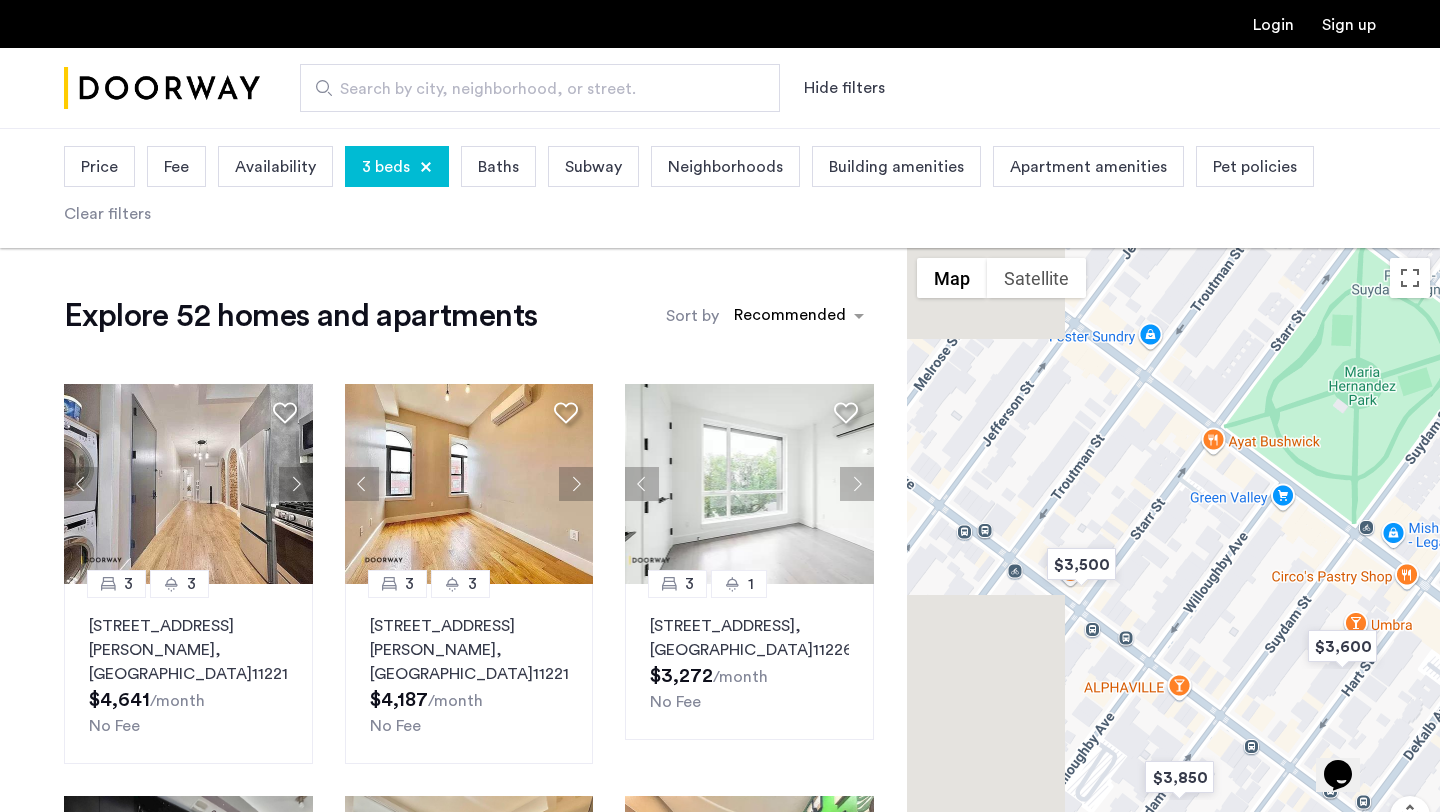 drag, startPoint x: 1048, startPoint y: 567, endPoint x: 1229, endPoint y: 566, distance: 181.00276 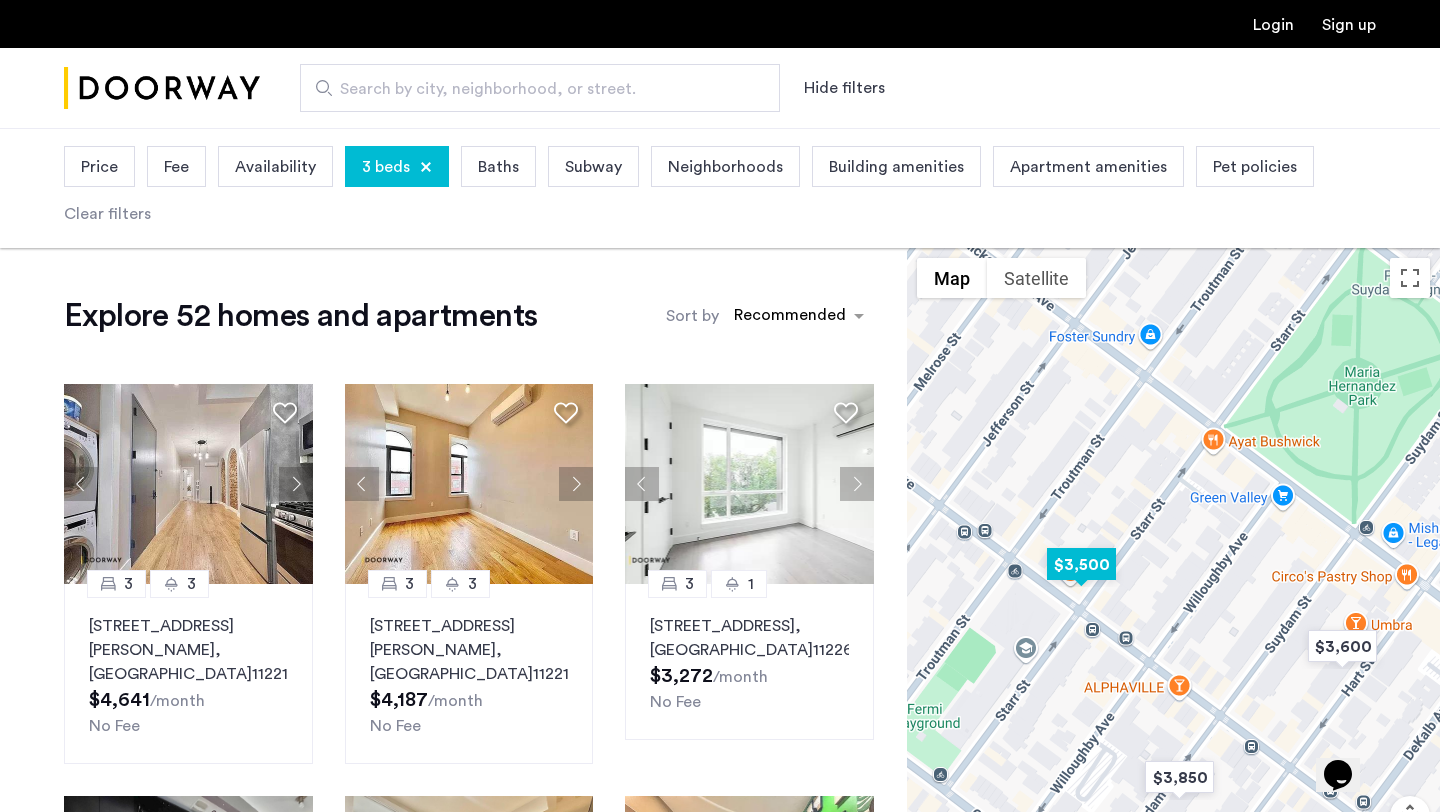 click at bounding box center [1081, 564] 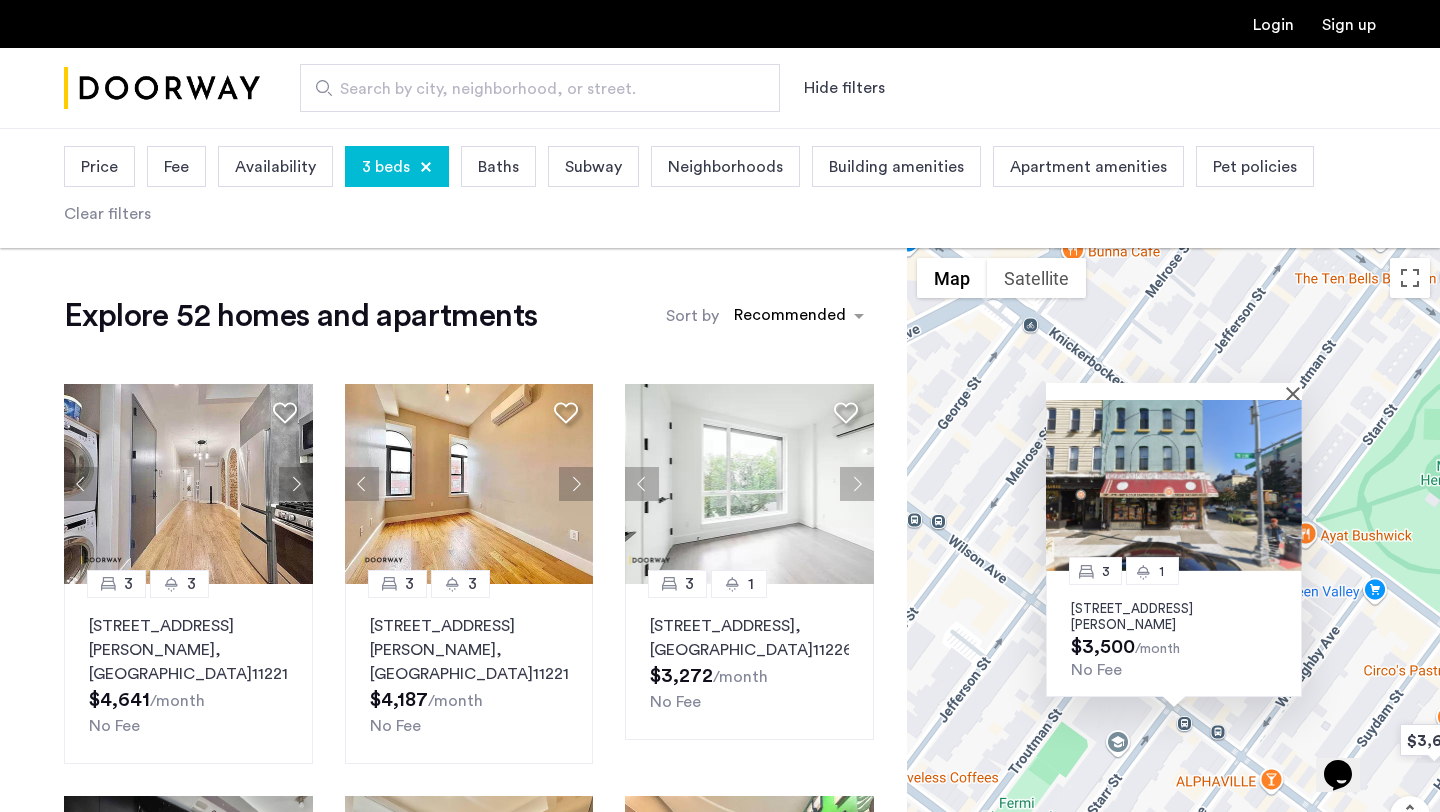 click at bounding box center [1174, 485] 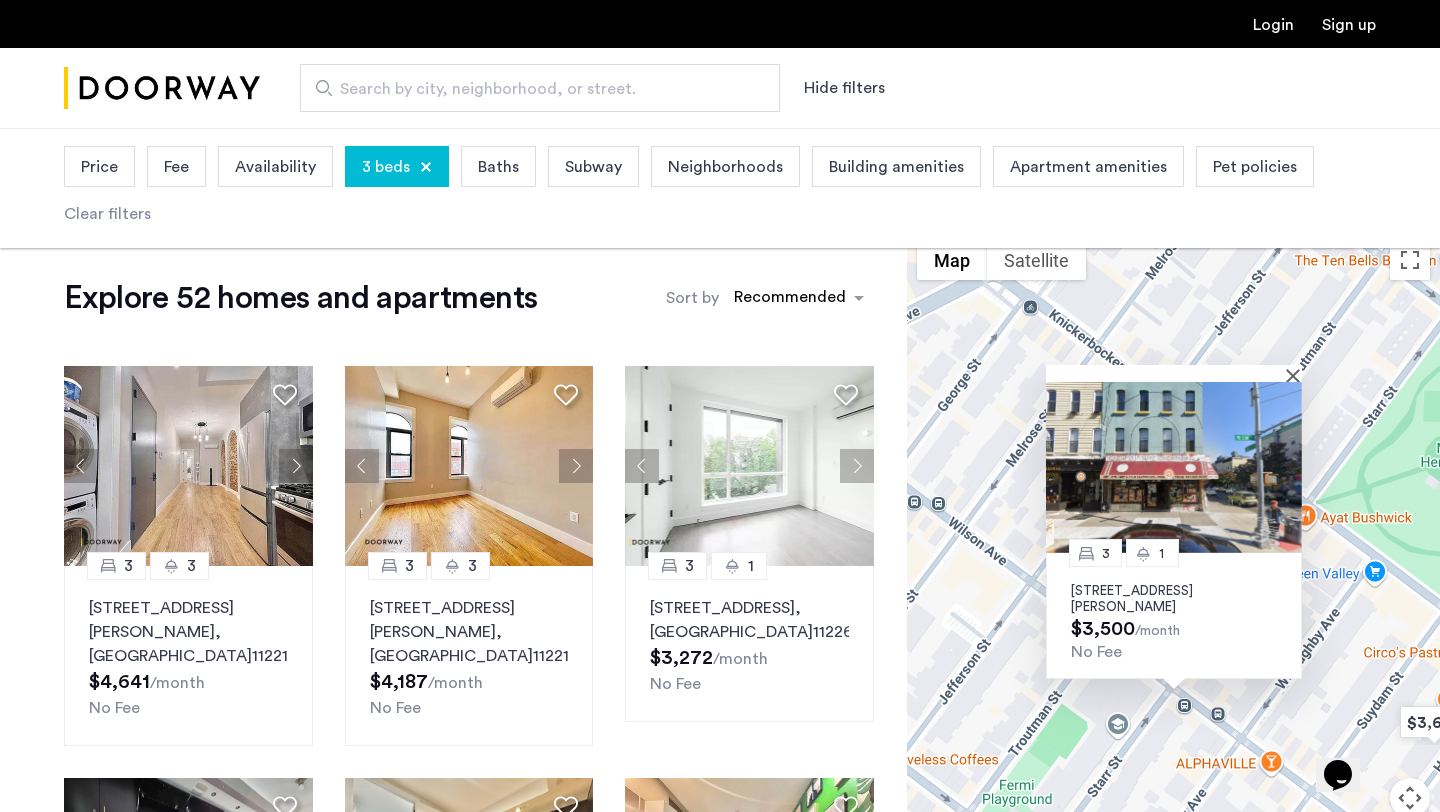 scroll, scrollTop: 23, scrollLeft: 0, axis: vertical 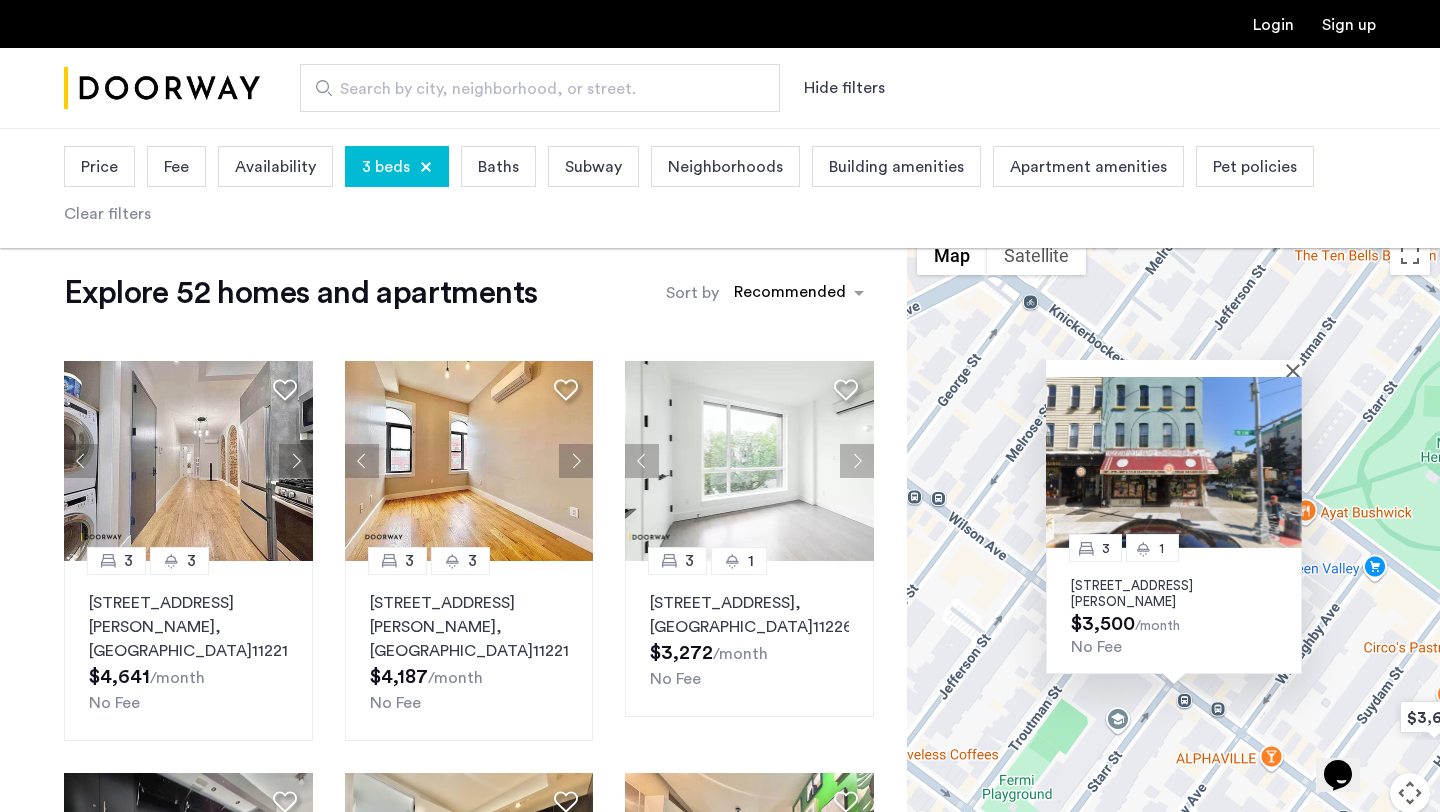click on "Price Fee  Availability   3 beds  Baths Subway Neighborhoods Building amenities Apartment amenities Pet policies Clear filters" at bounding box center [720, 188] 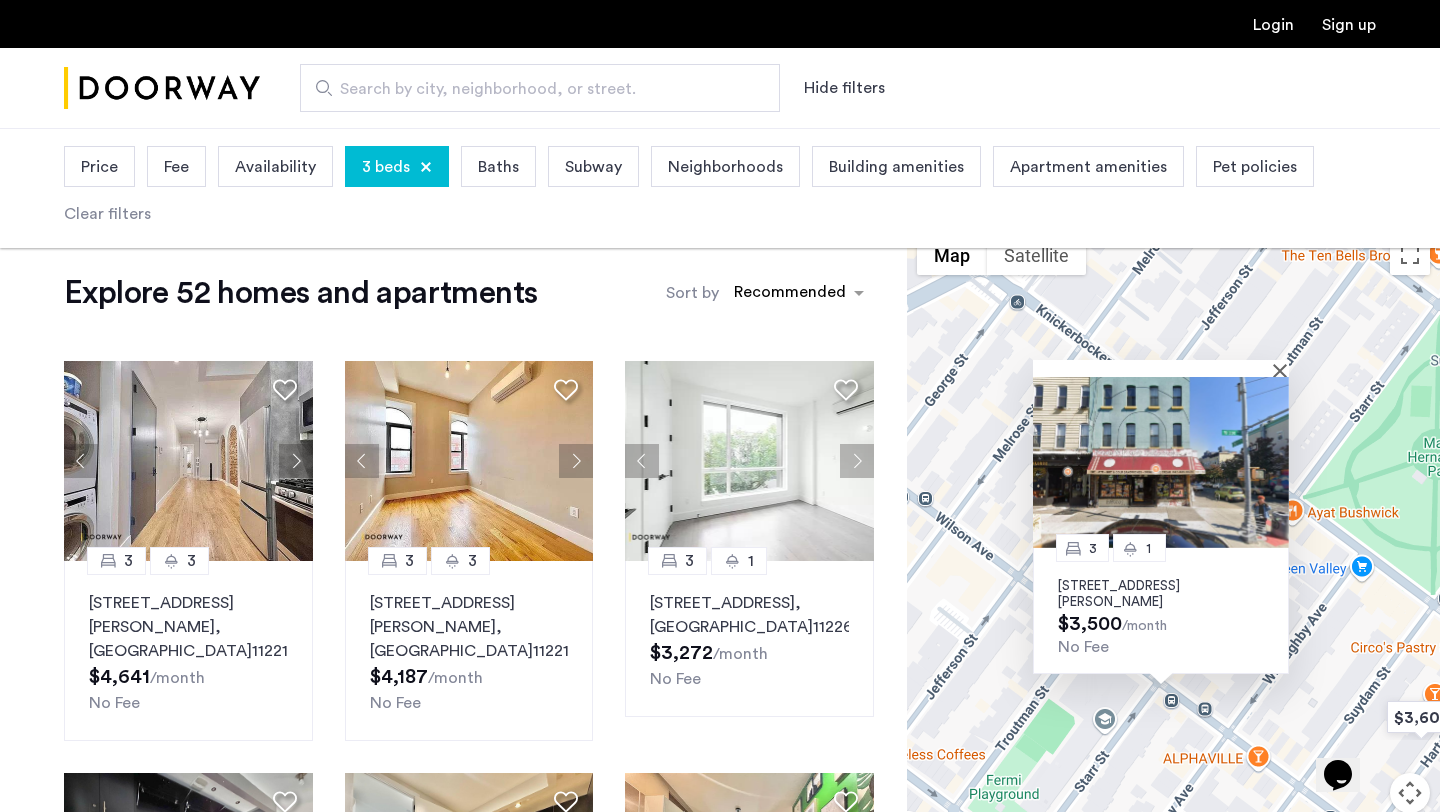 drag, startPoint x: 1362, startPoint y: 662, endPoint x: 1132, endPoint y: 589, distance: 241.30685 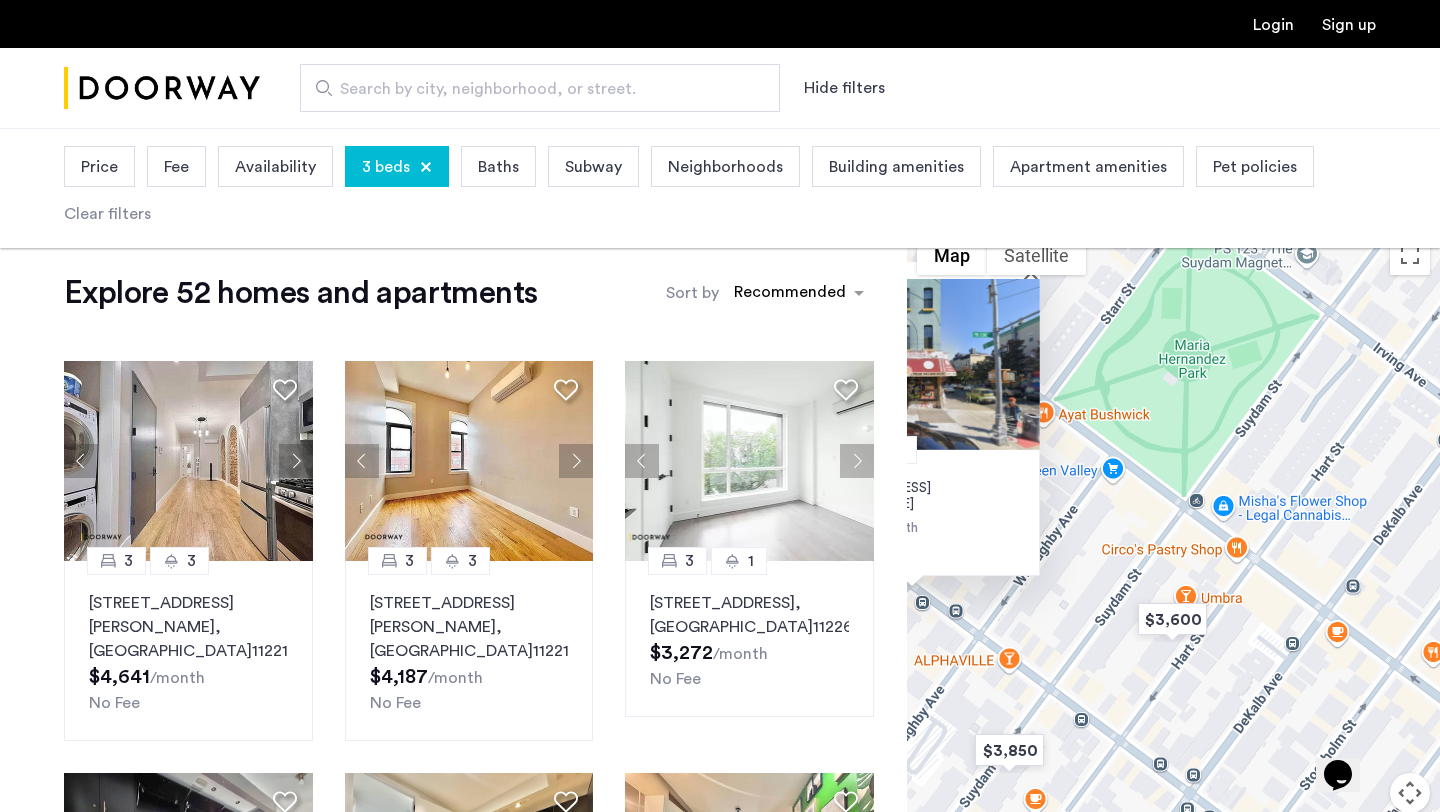 click on "3 1  107 Wilson Avenue, Unit 2R, Brooklyn, NY 11237  $3,500  /month No Fee" at bounding box center [1173, 567] 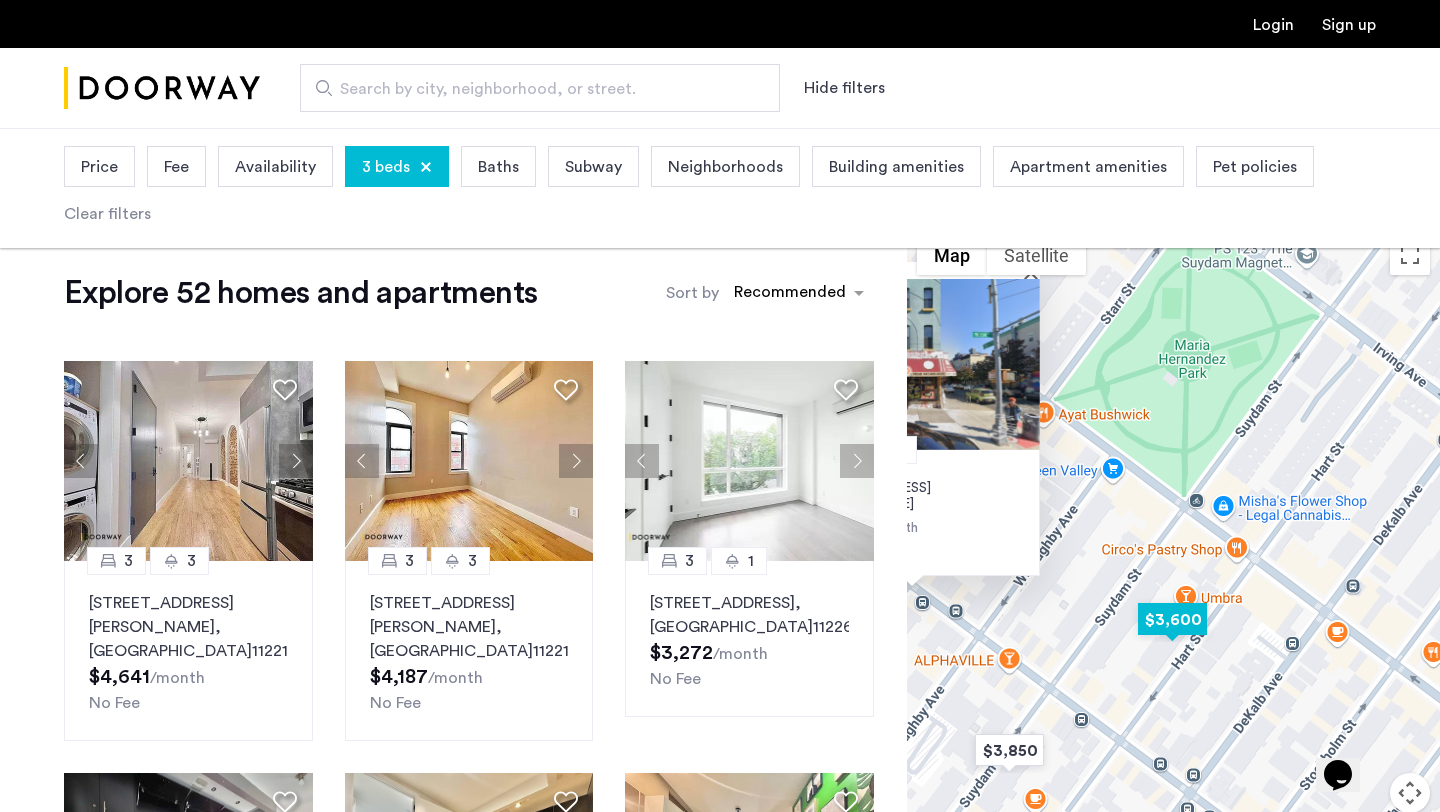 click at bounding box center (1172, 619) 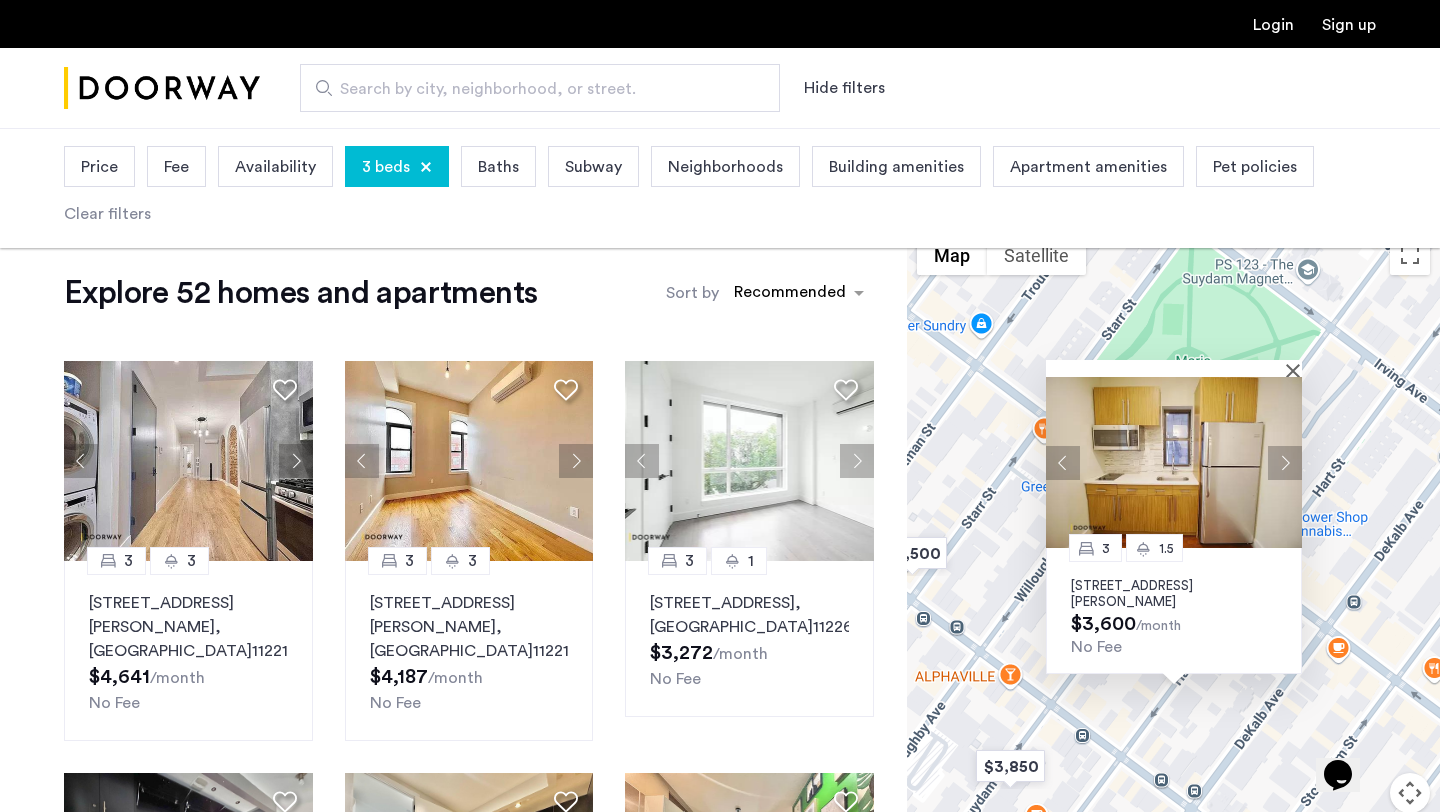 click at bounding box center [1285, 463] 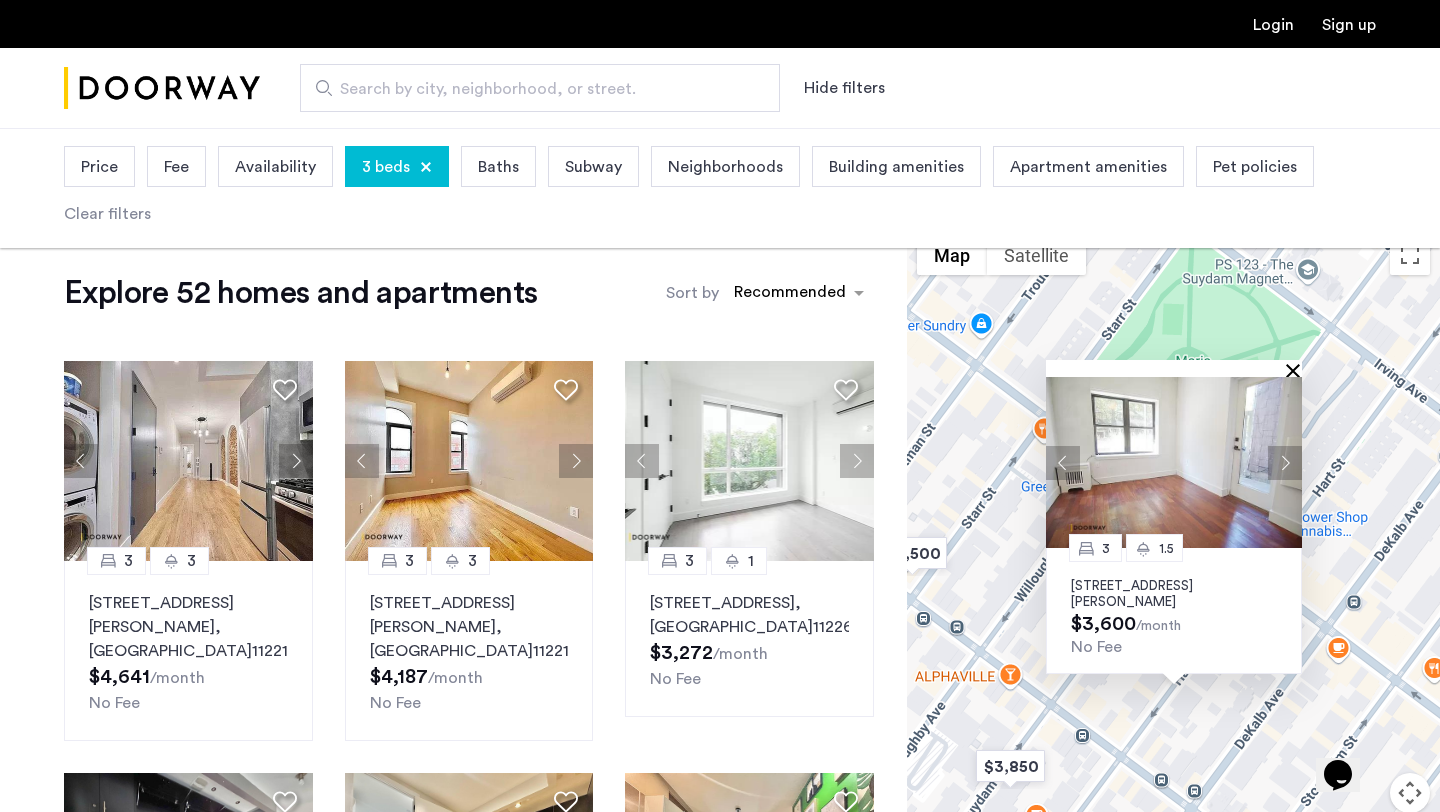 click at bounding box center (1297, 370) 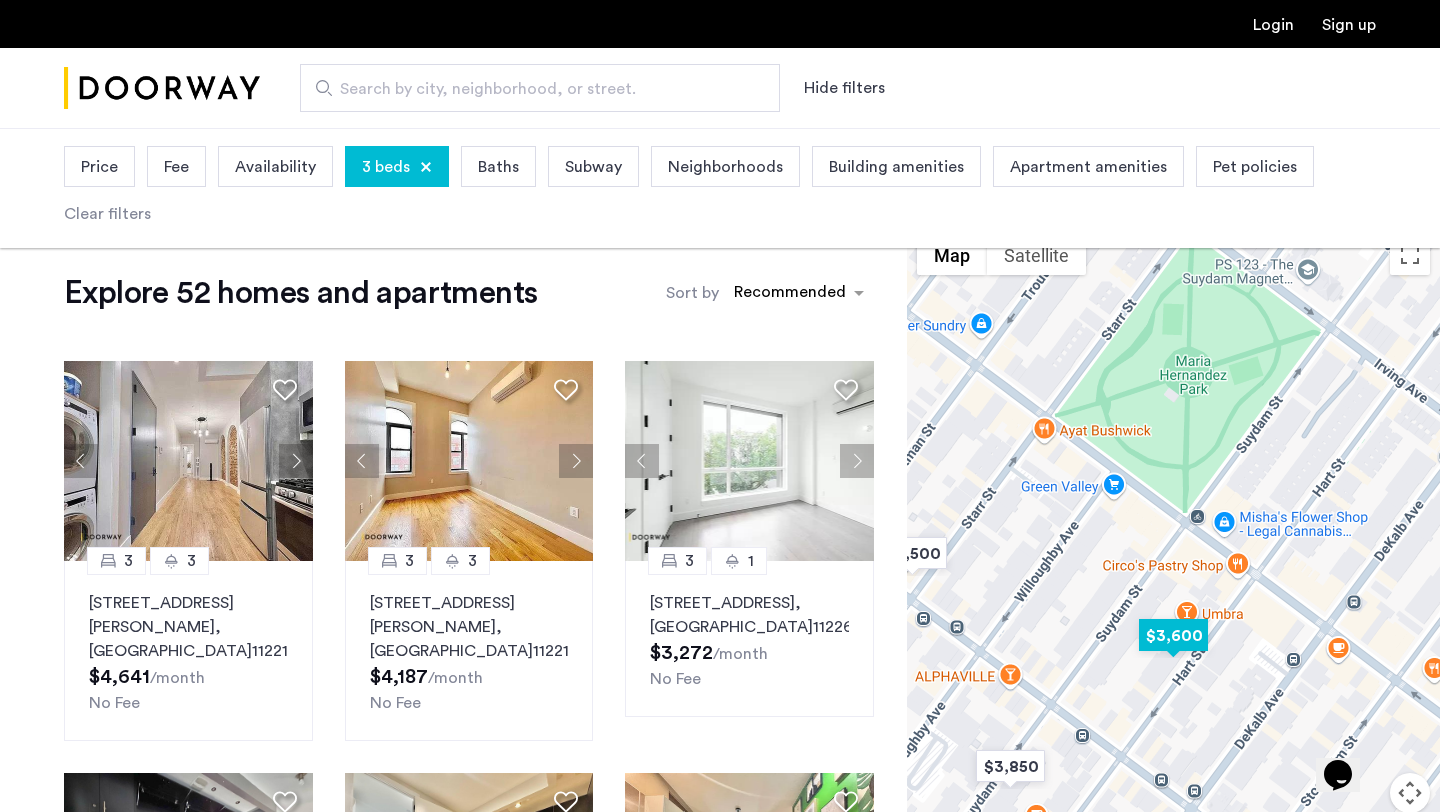 click at bounding box center (1173, 635) 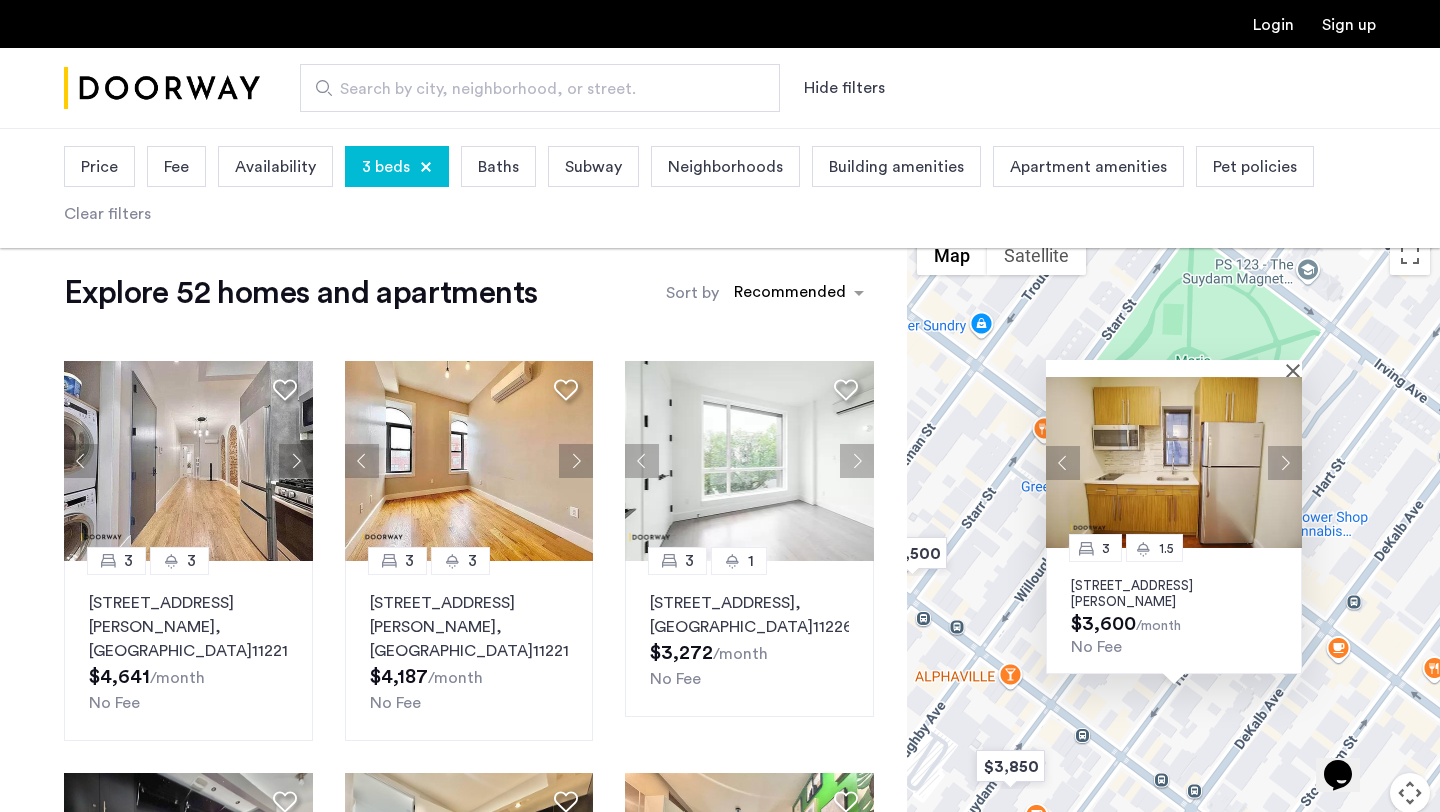 click at bounding box center (1285, 463) 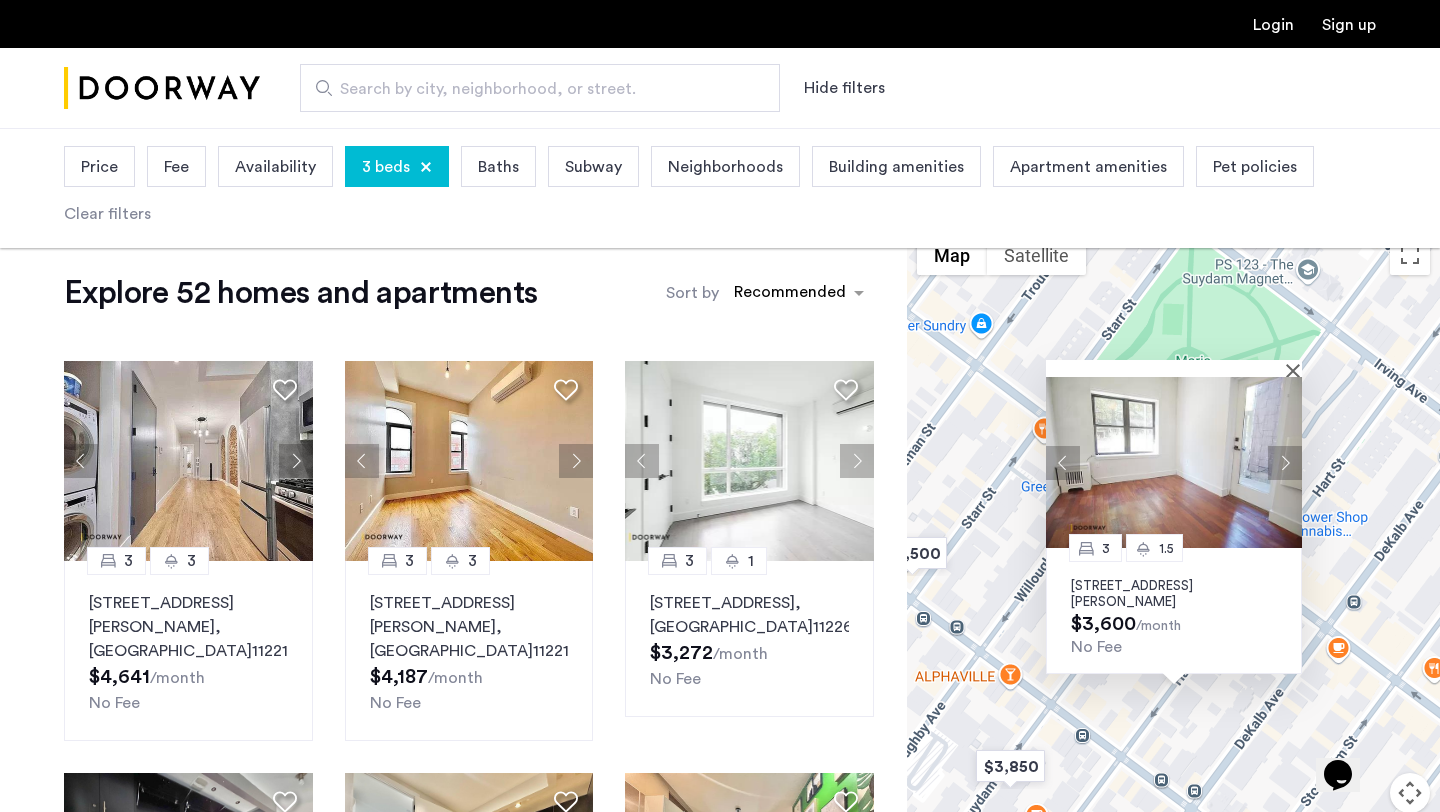 click at bounding box center [1285, 463] 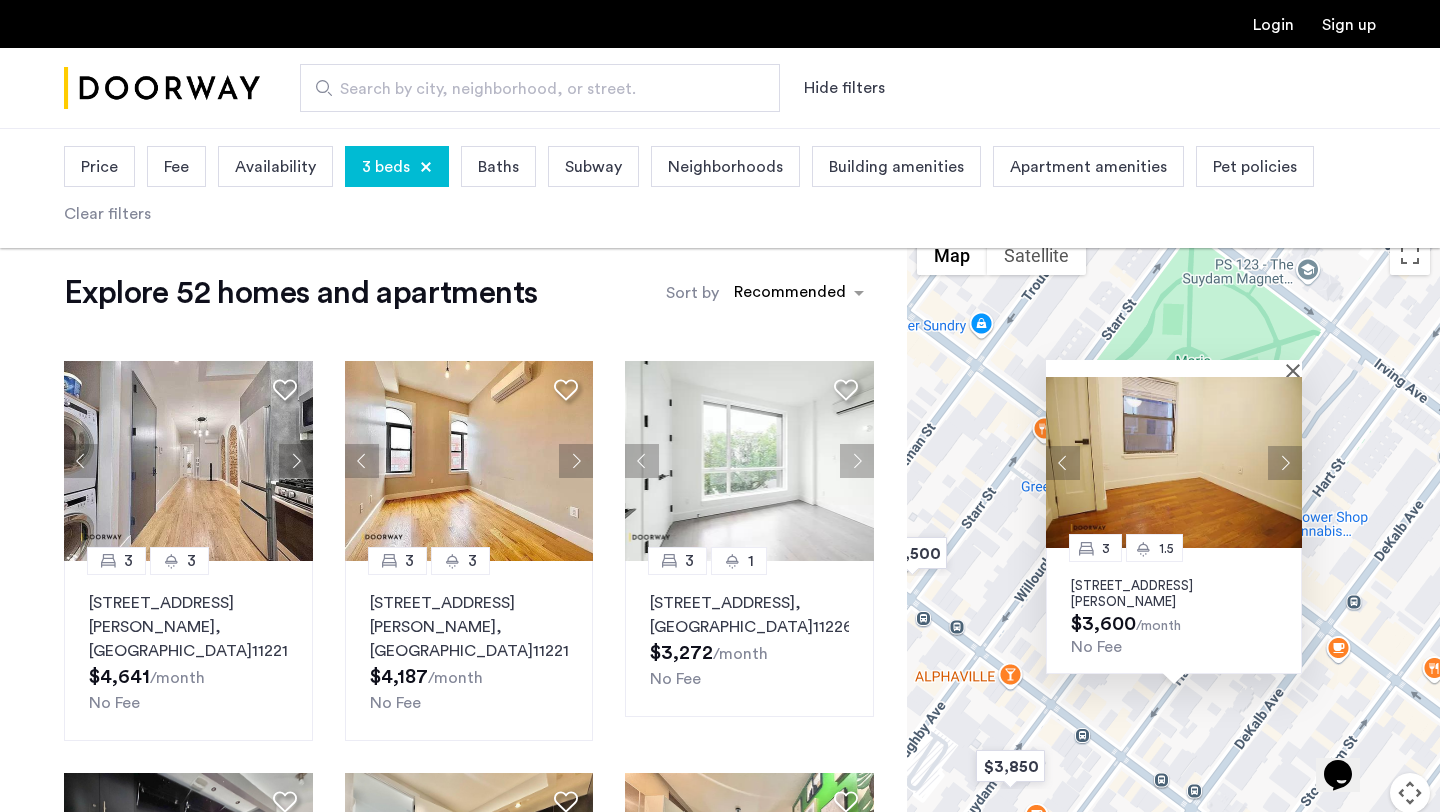 click at bounding box center [1285, 463] 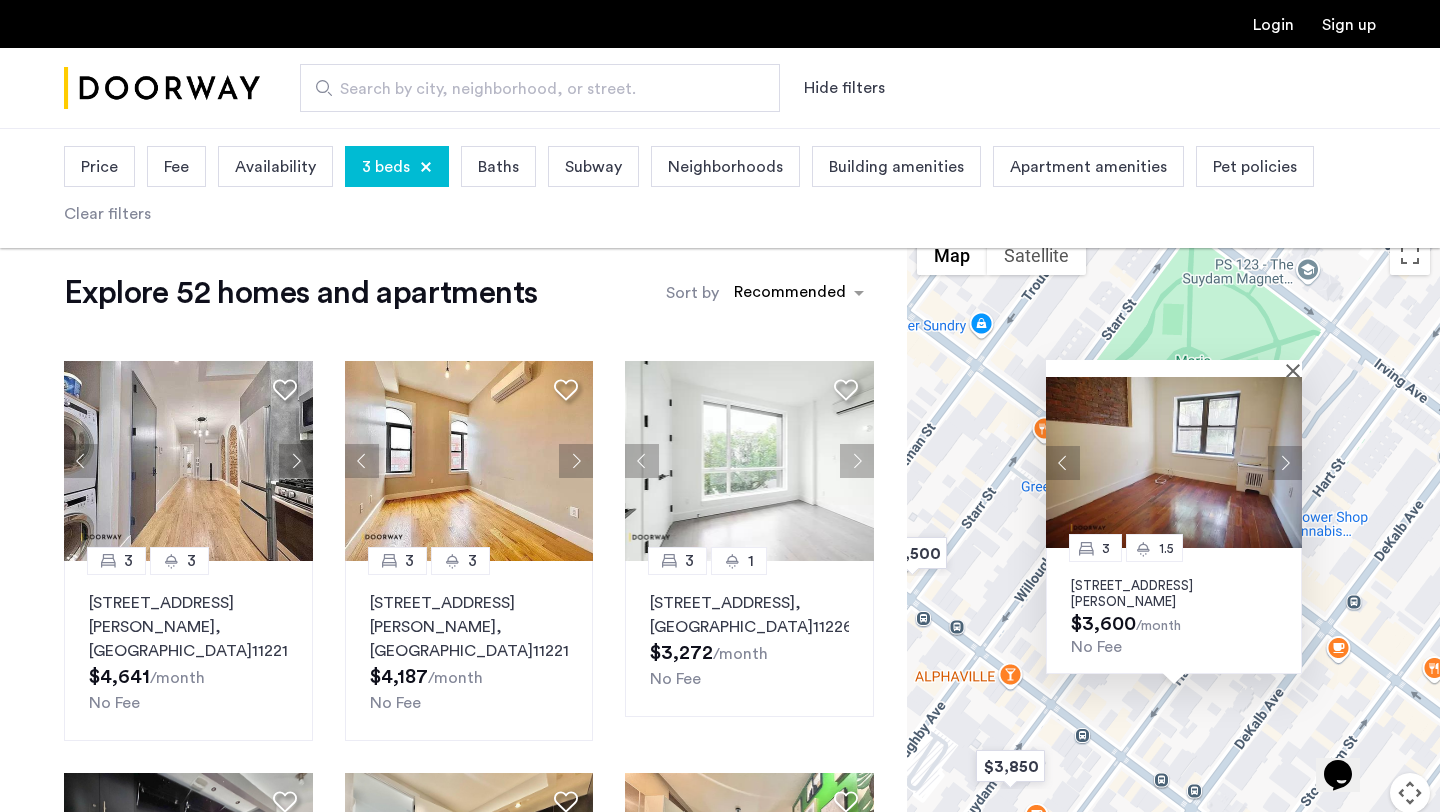 click at bounding box center (1285, 463) 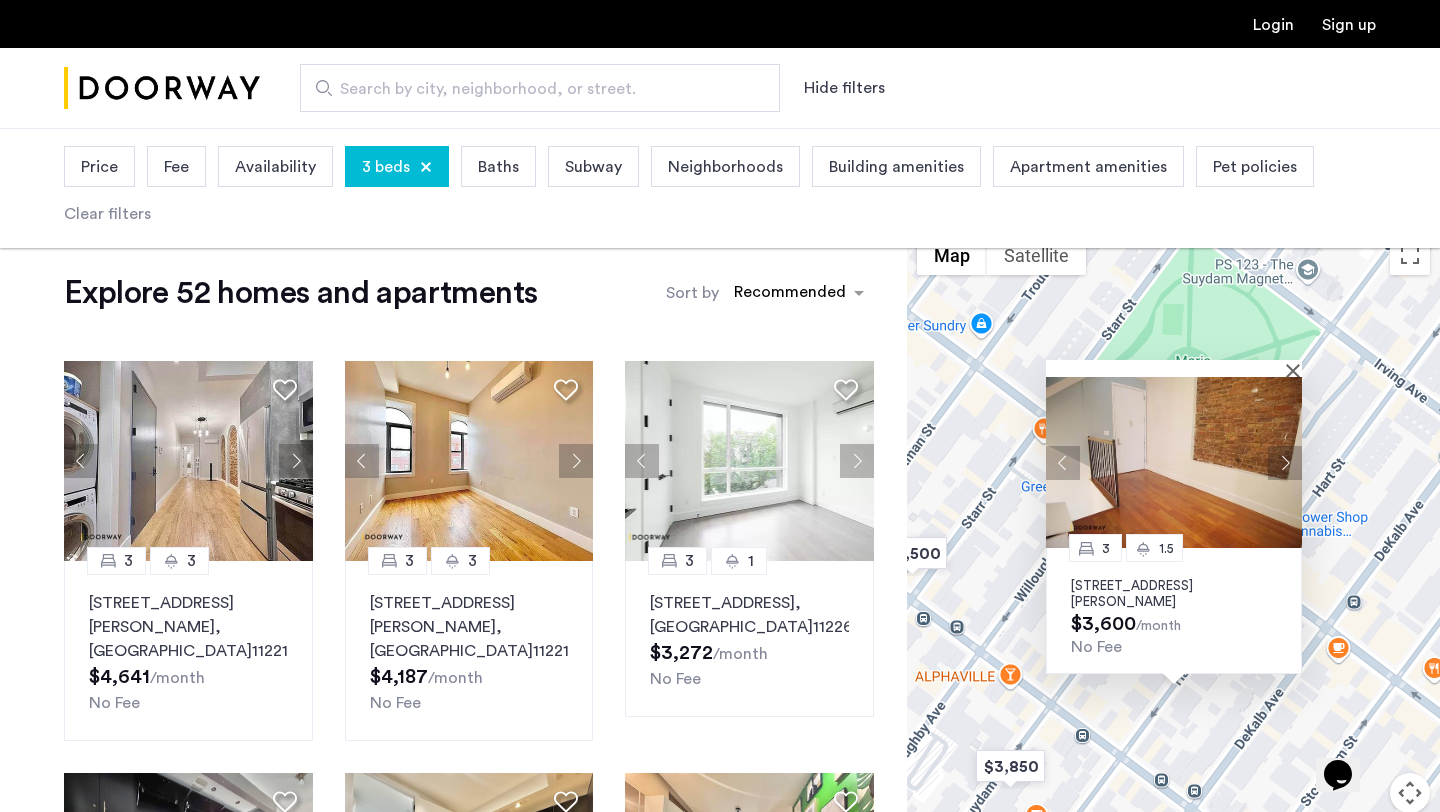 click at bounding box center [1285, 463] 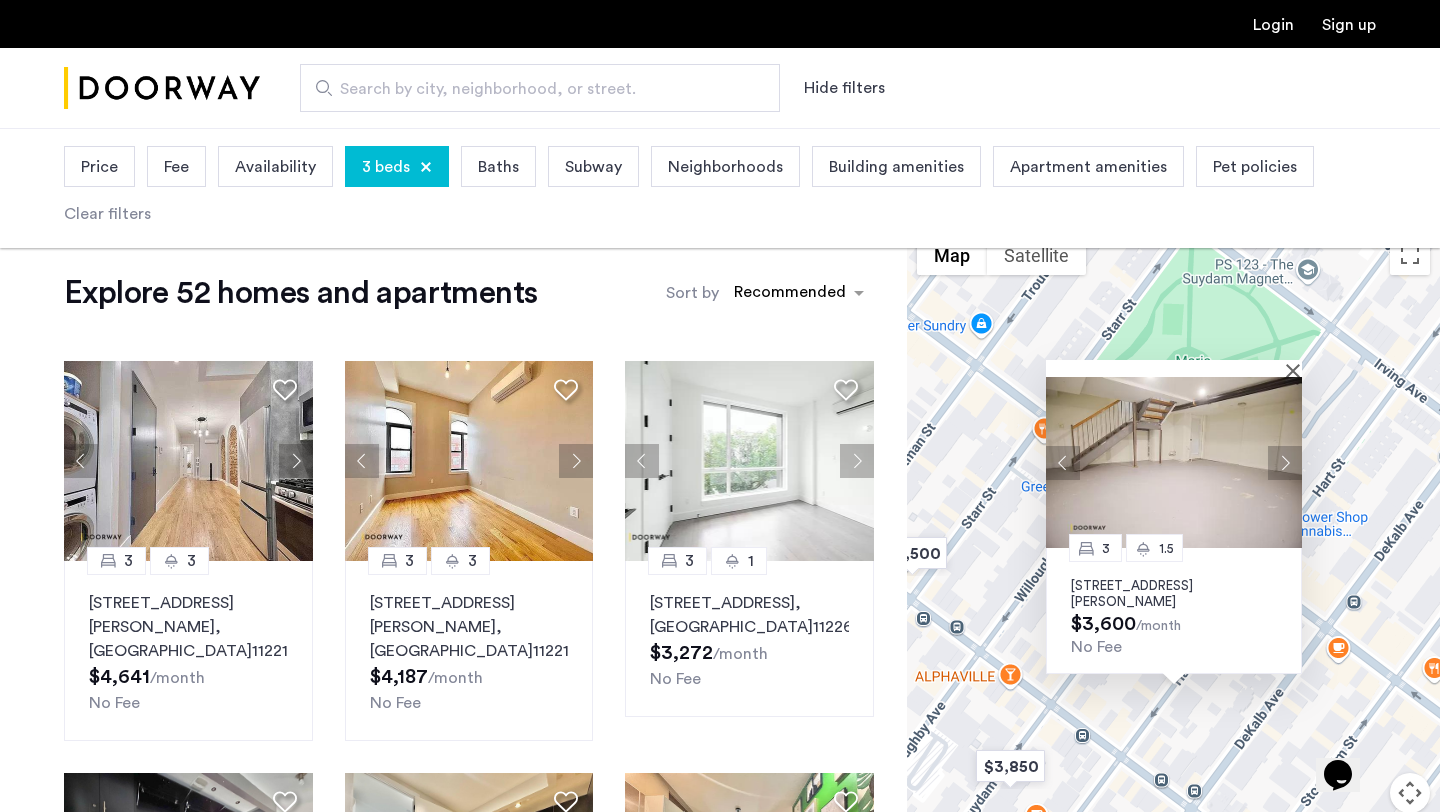 click at bounding box center [1285, 463] 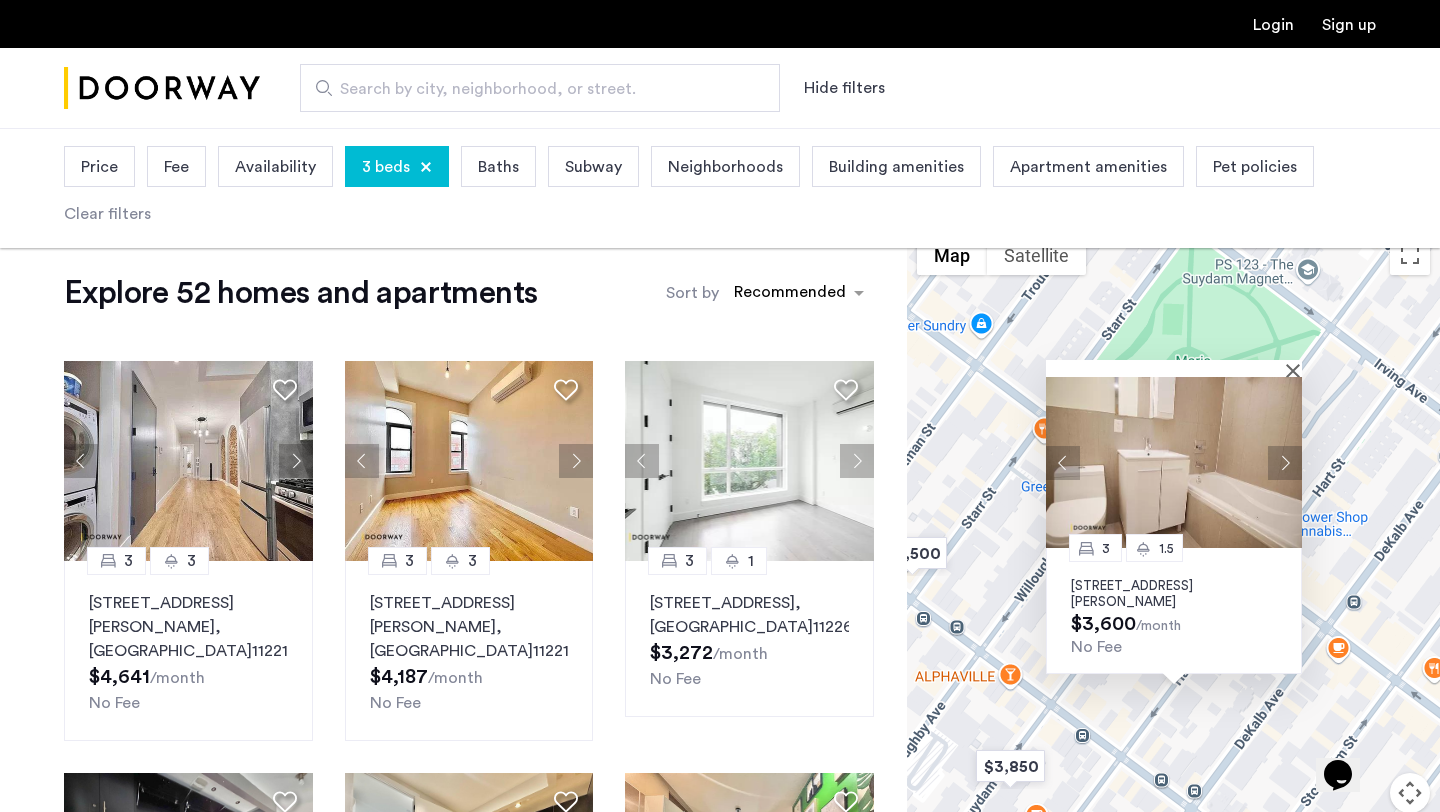 click at bounding box center [1174, 368] 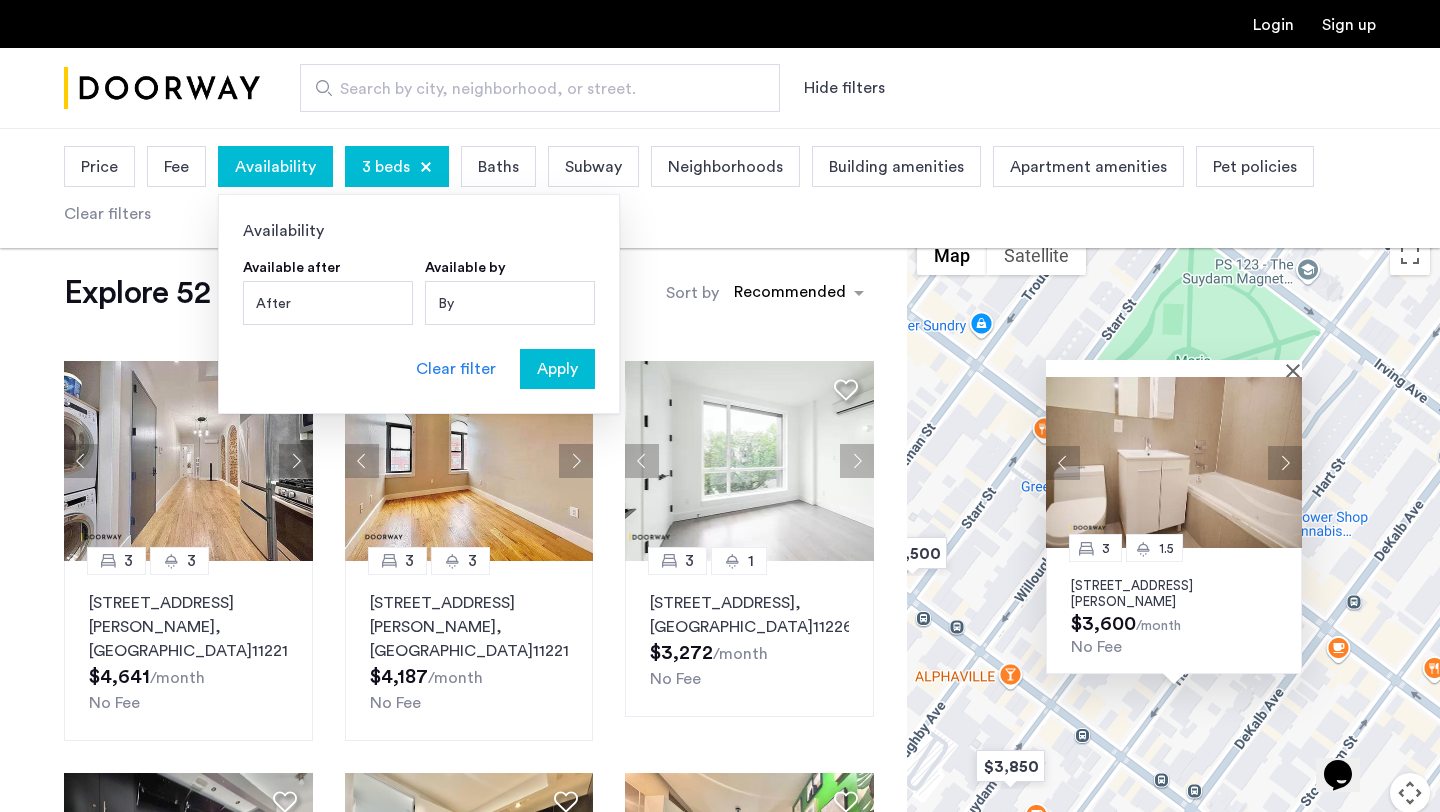 click on "By" at bounding box center (510, 303) 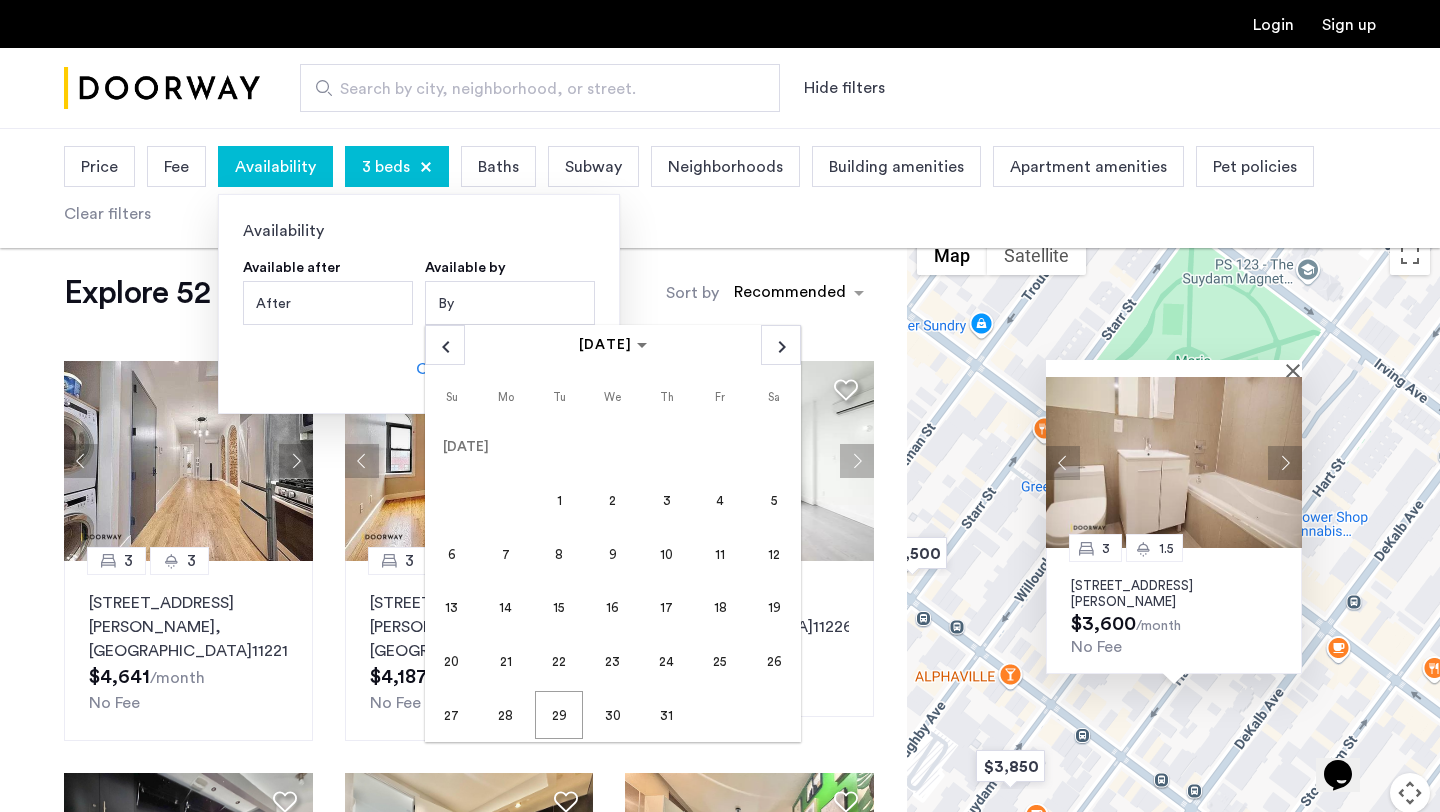 click on "After" at bounding box center [328, 303] 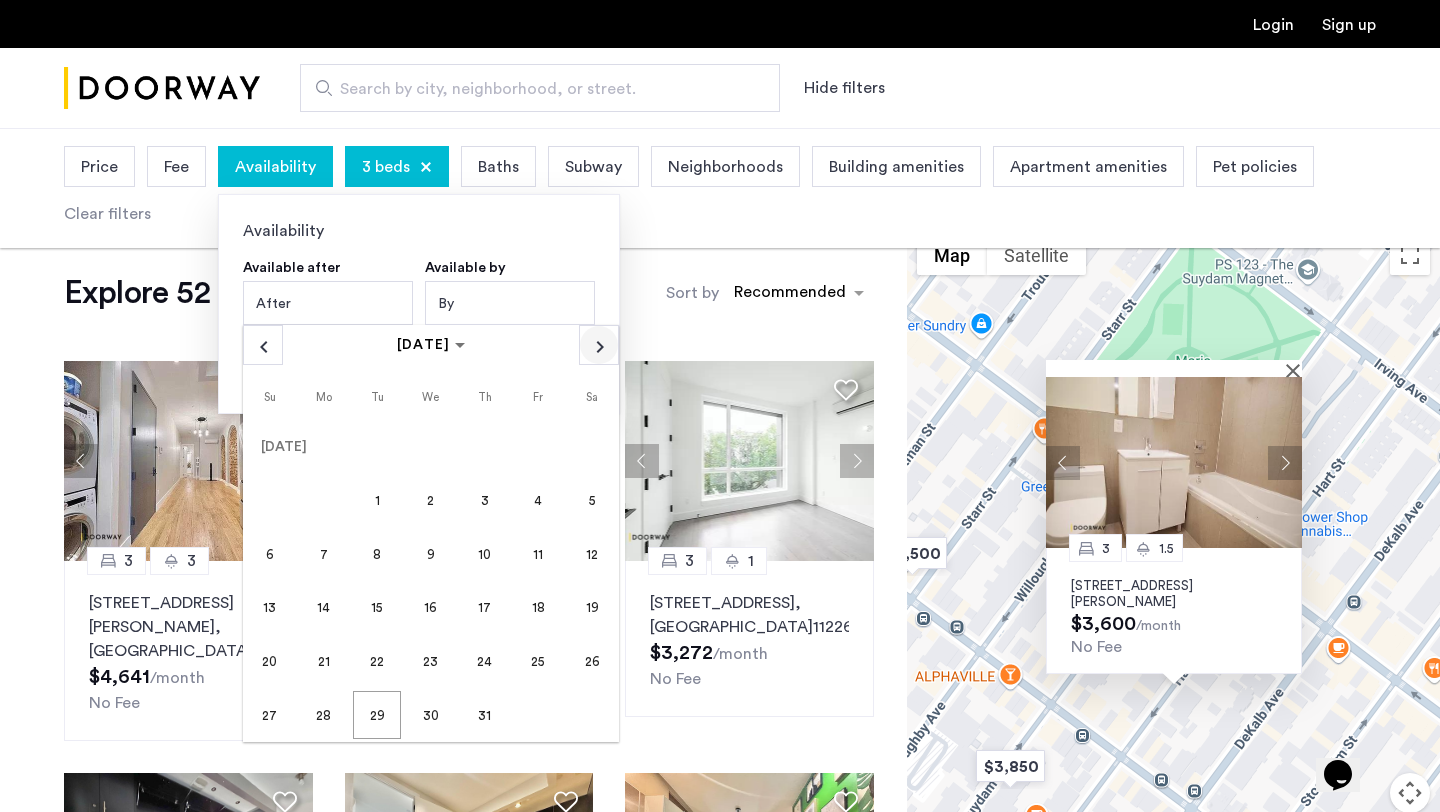 click at bounding box center (599, 345) 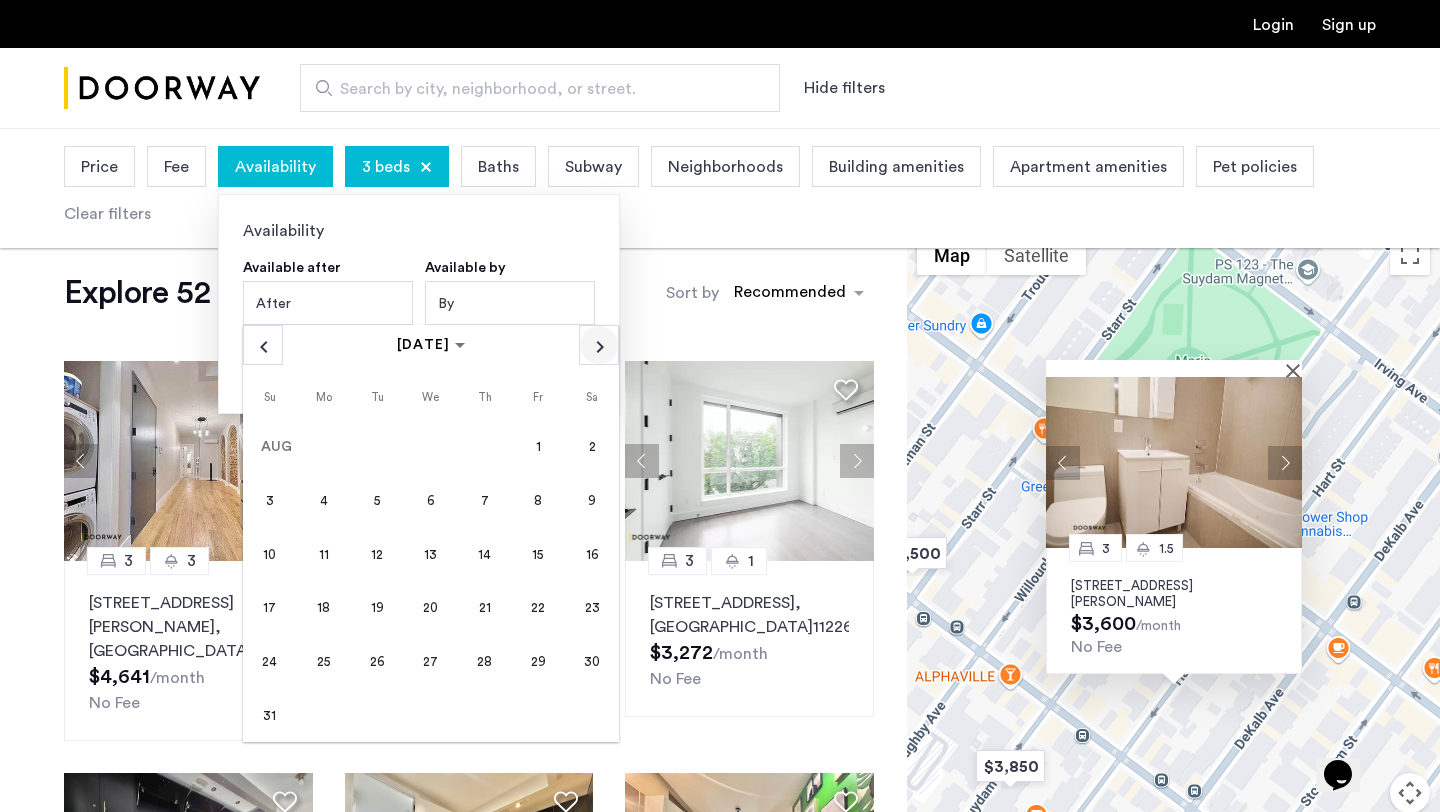 click at bounding box center [599, 345] 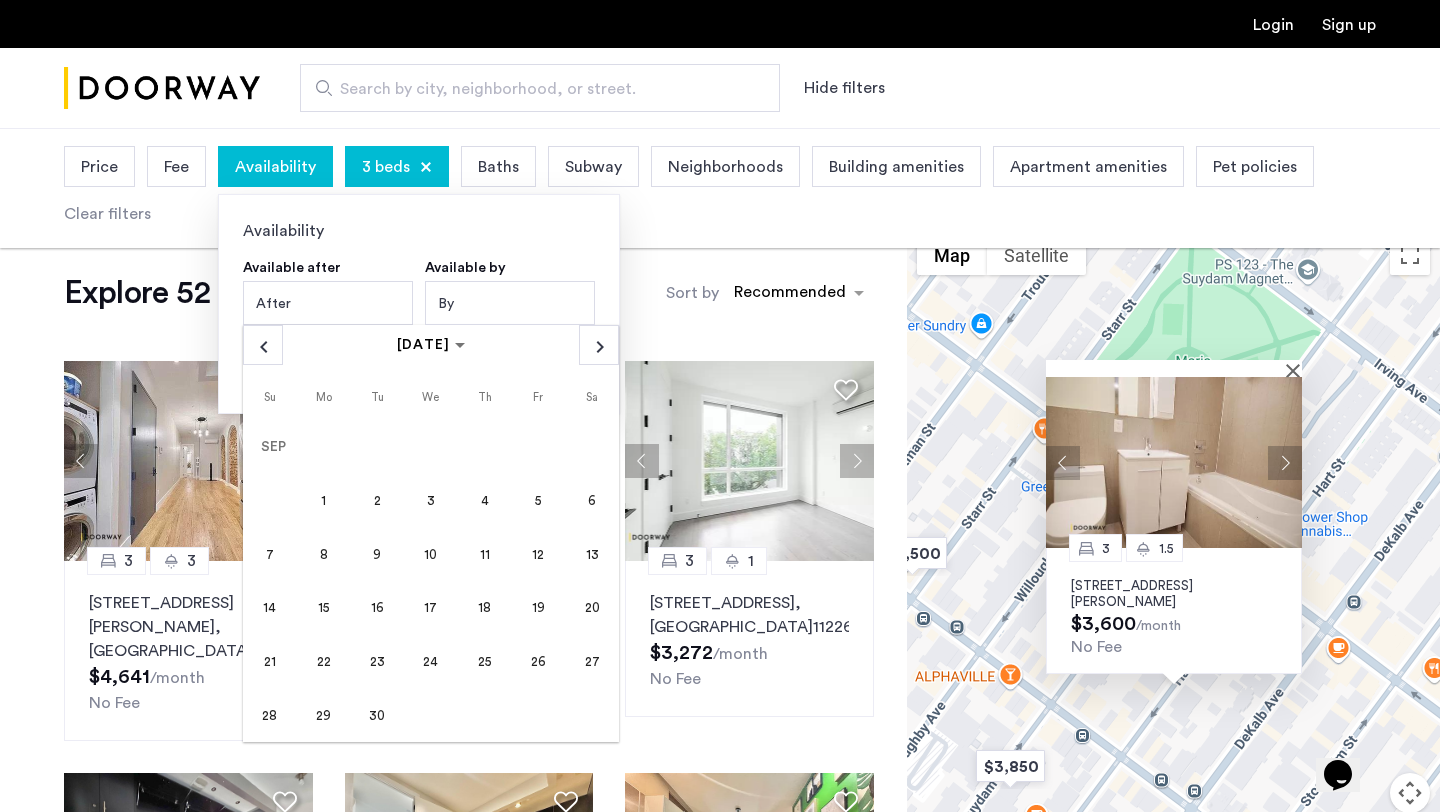 click on "30" at bounding box center [377, 715] 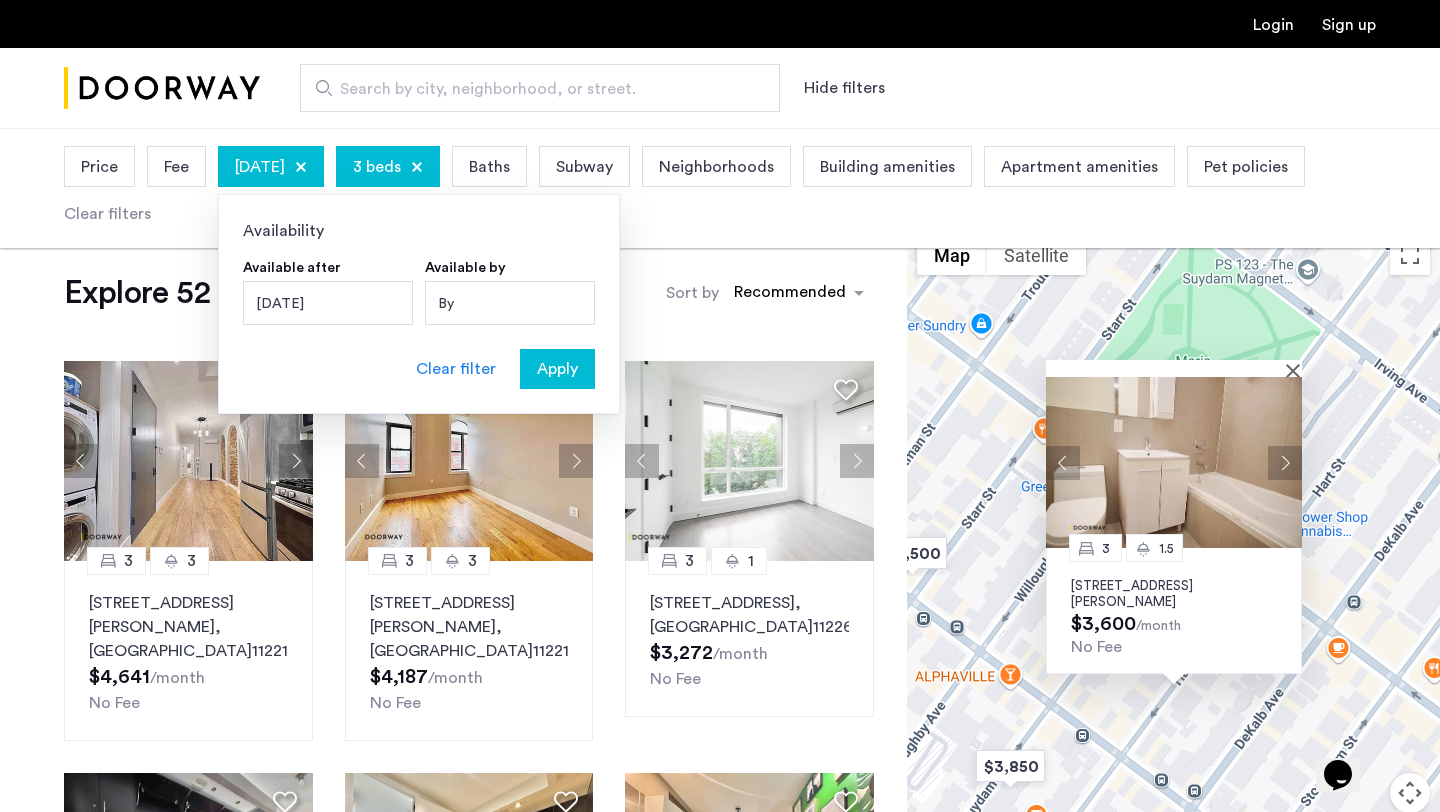 click on "Apply" at bounding box center (557, 369) 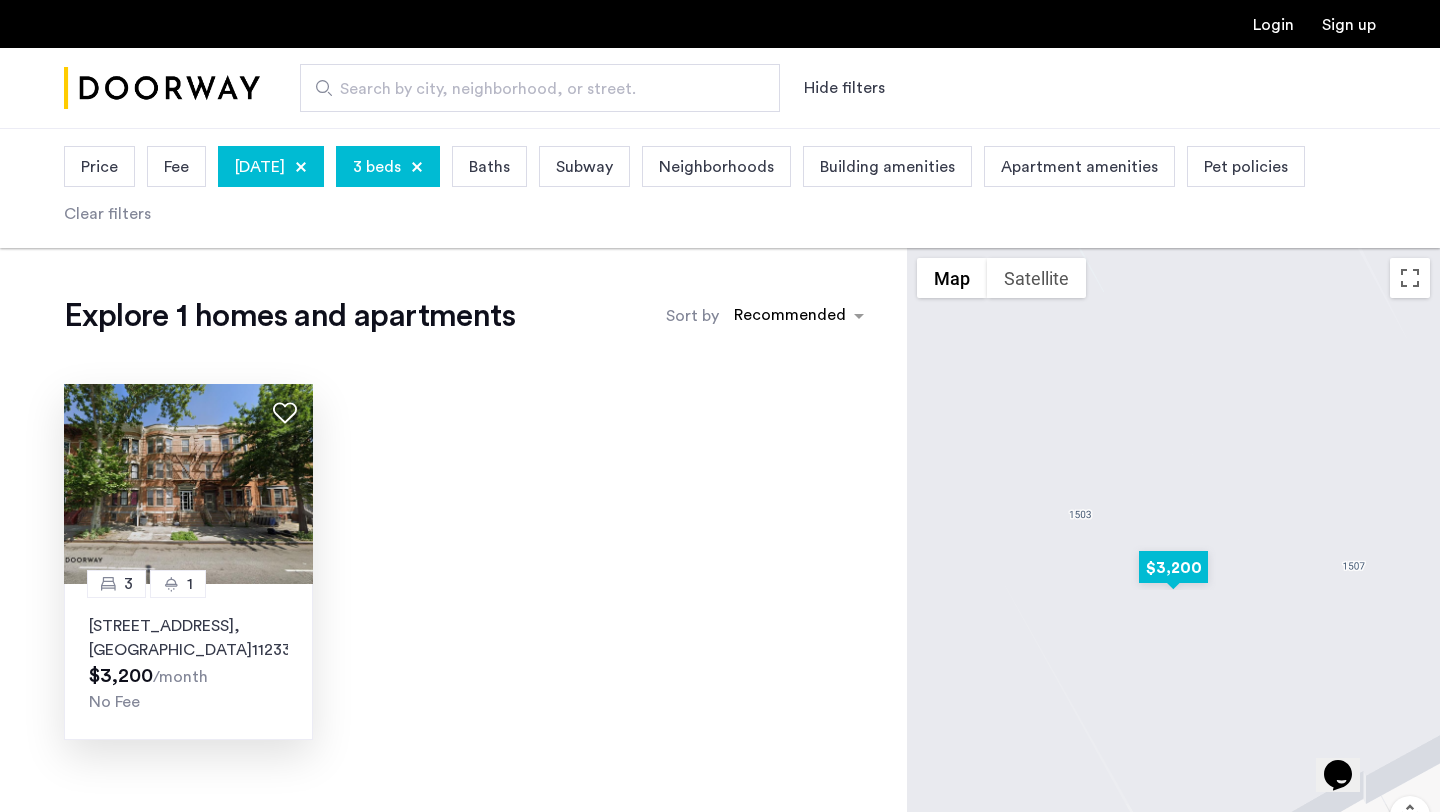 click on ", [GEOGRAPHIC_DATA]" 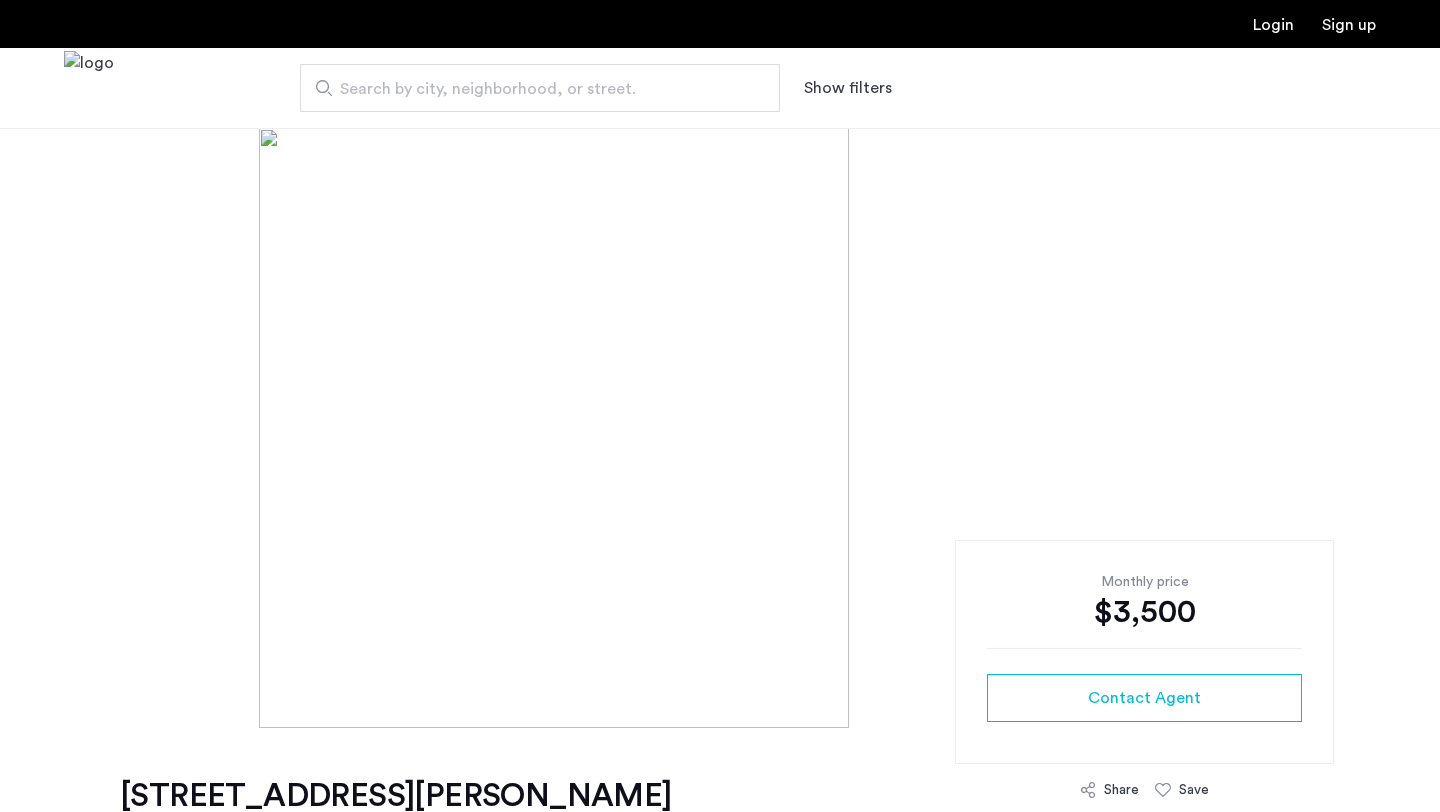 scroll, scrollTop: 0, scrollLeft: 0, axis: both 